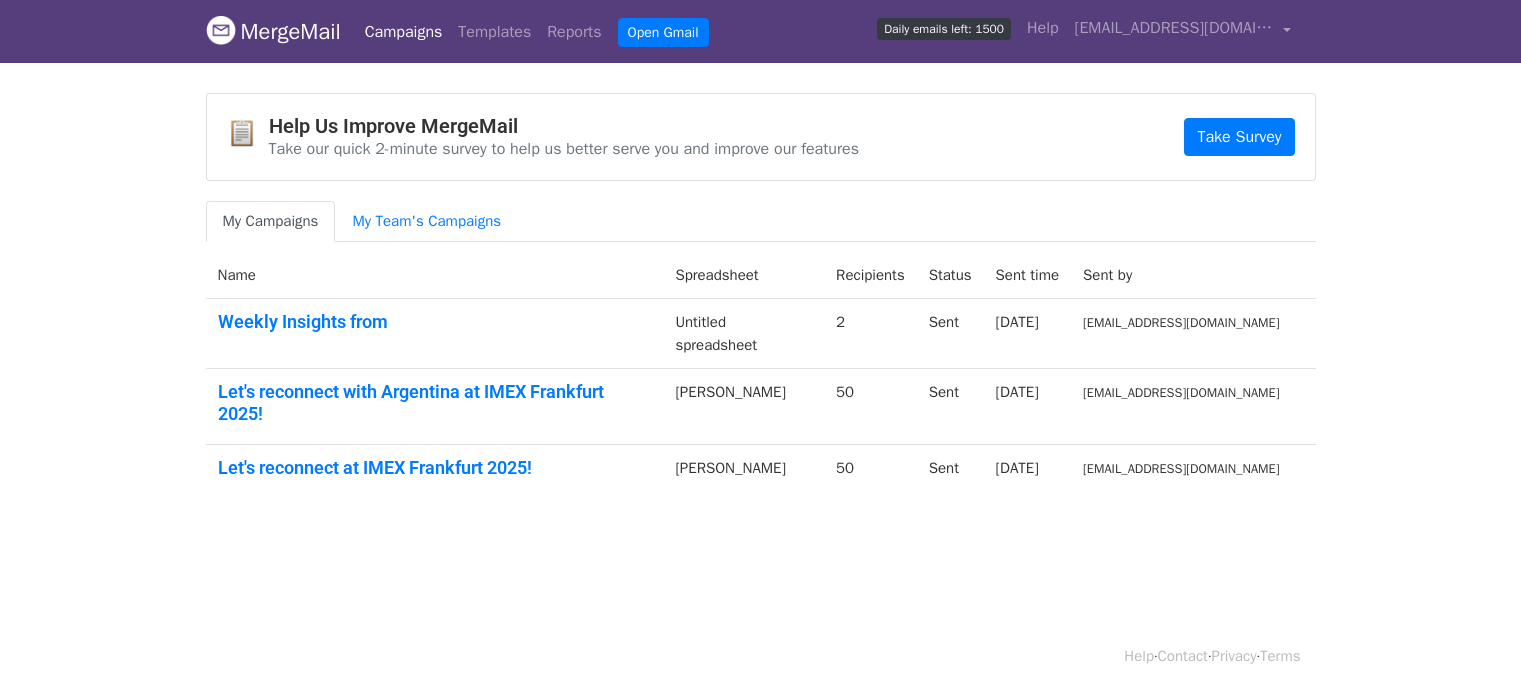 scroll, scrollTop: 0, scrollLeft: 0, axis: both 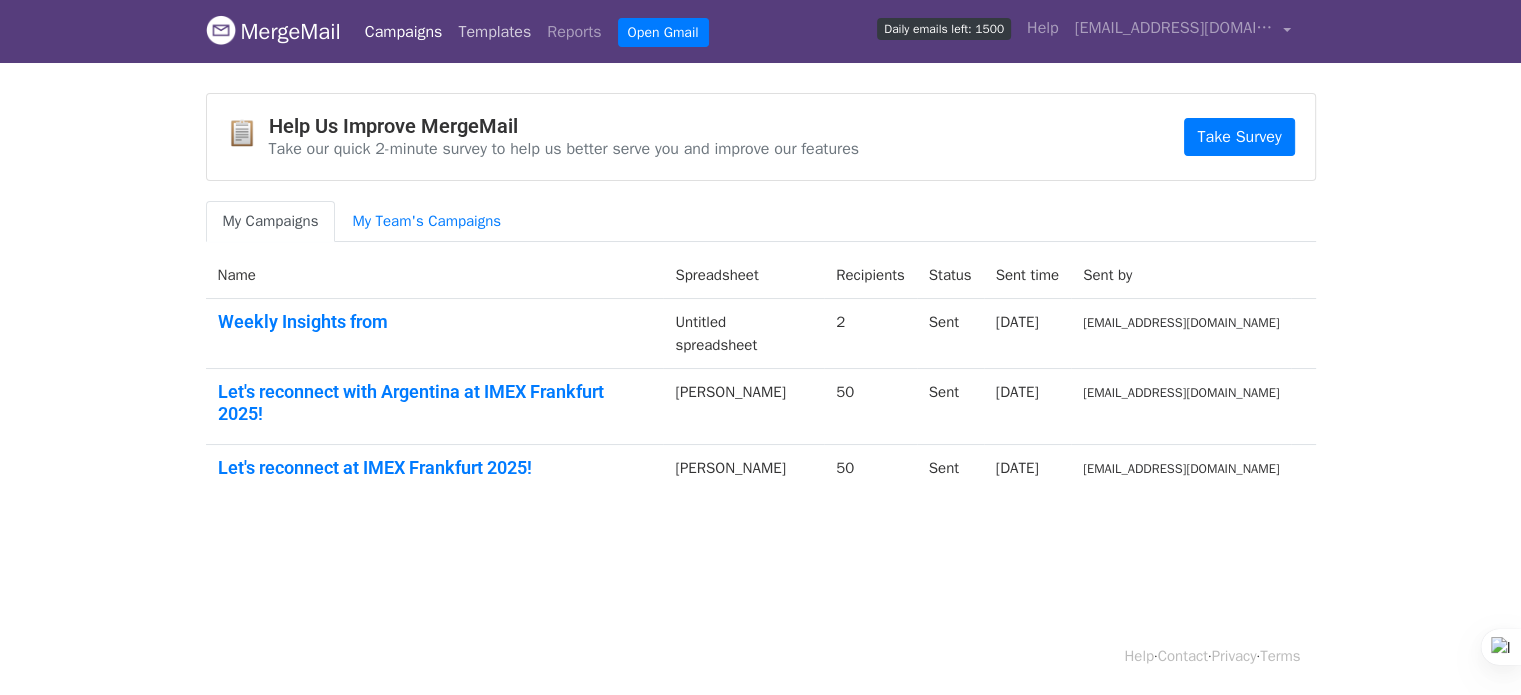 click on "Templates" at bounding box center [494, 32] 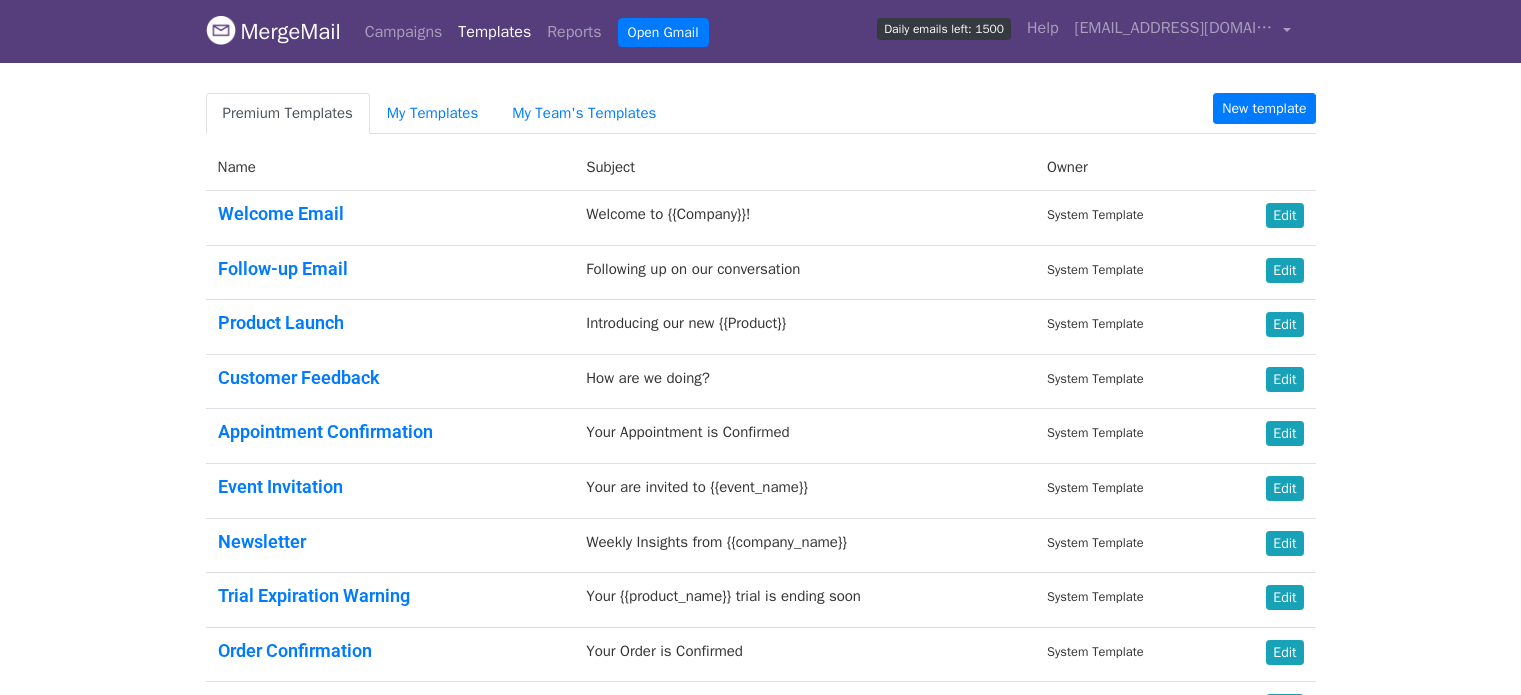 scroll, scrollTop: 0, scrollLeft: 0, axis: both 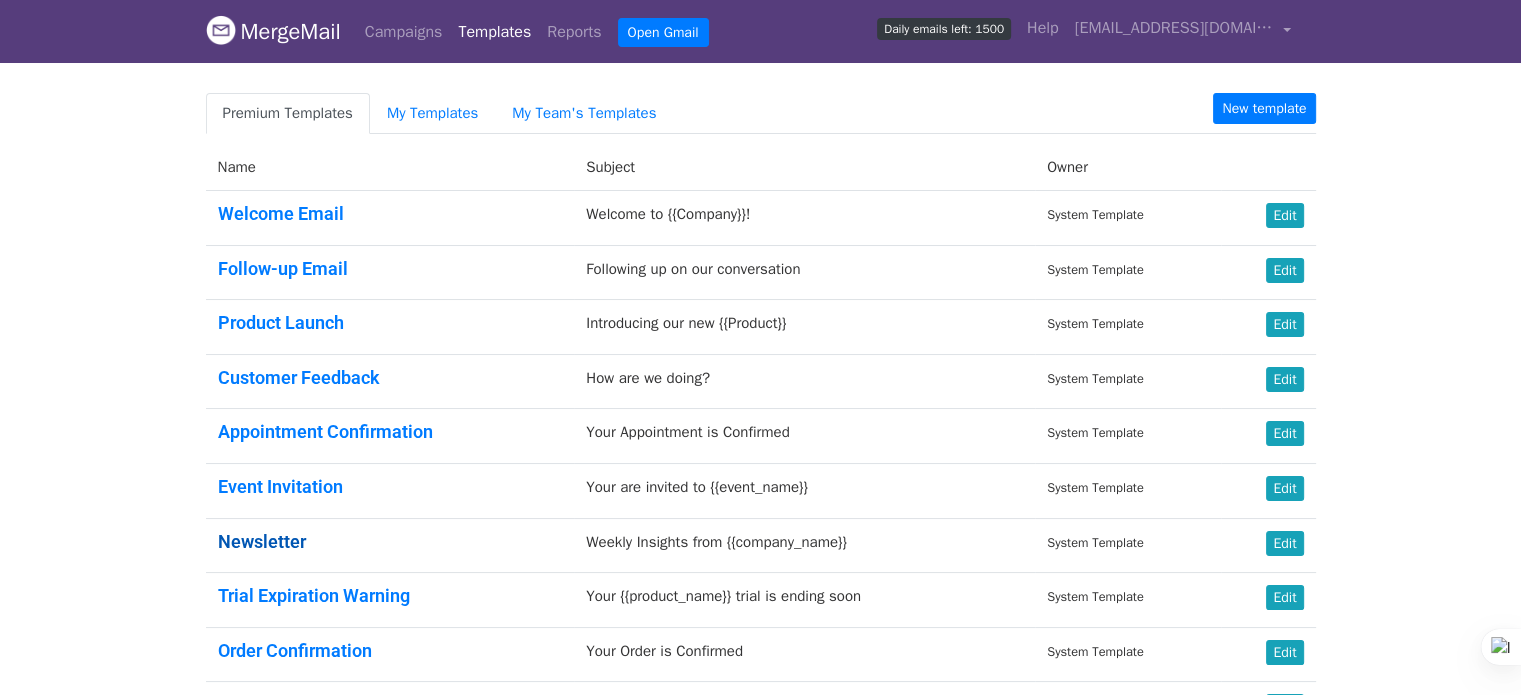 click on "Newsletter" at bounding box center (262, 541) 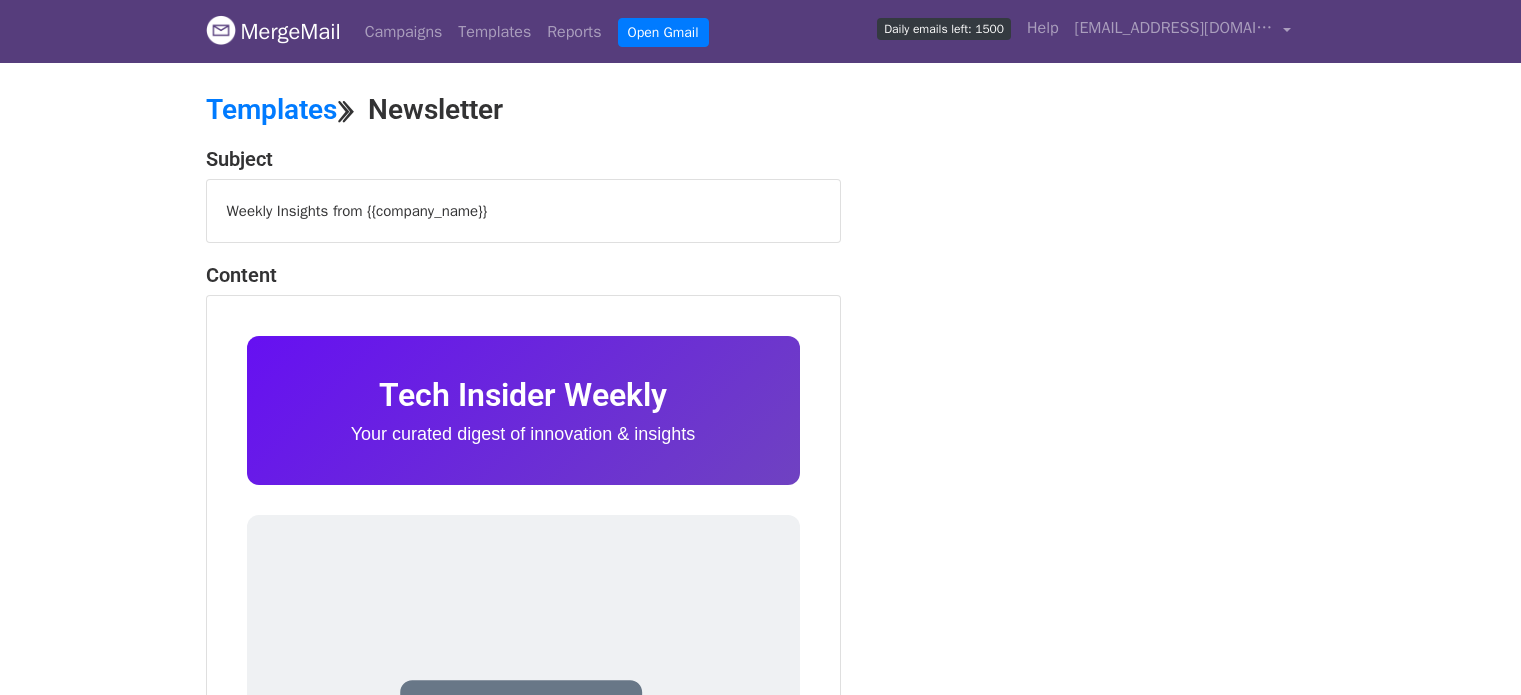 scroll, scrollTop: 0, scrollLeft: 0, axis: both 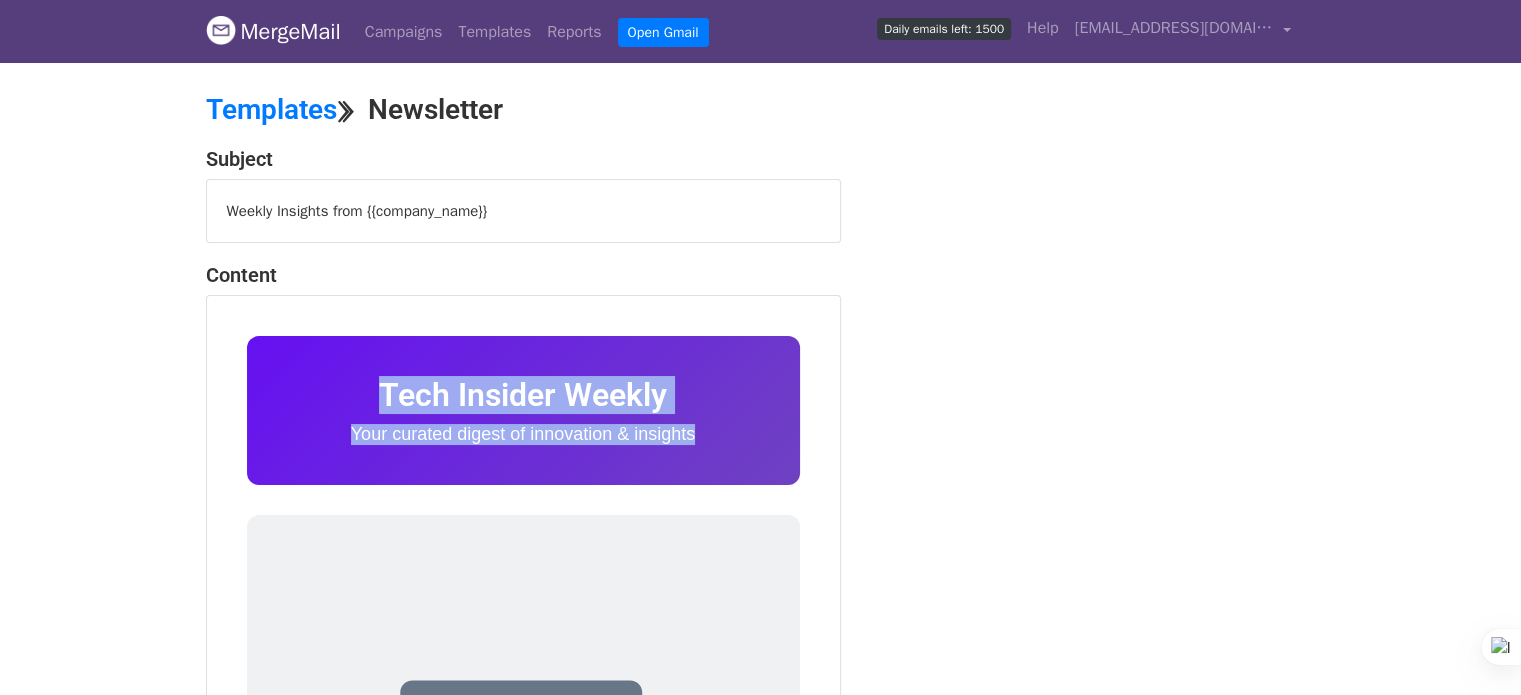 drag, startPoint x: 242, startPoint y: 314, endPoint x: 777, endPoint y: 511, distance: 570.11755 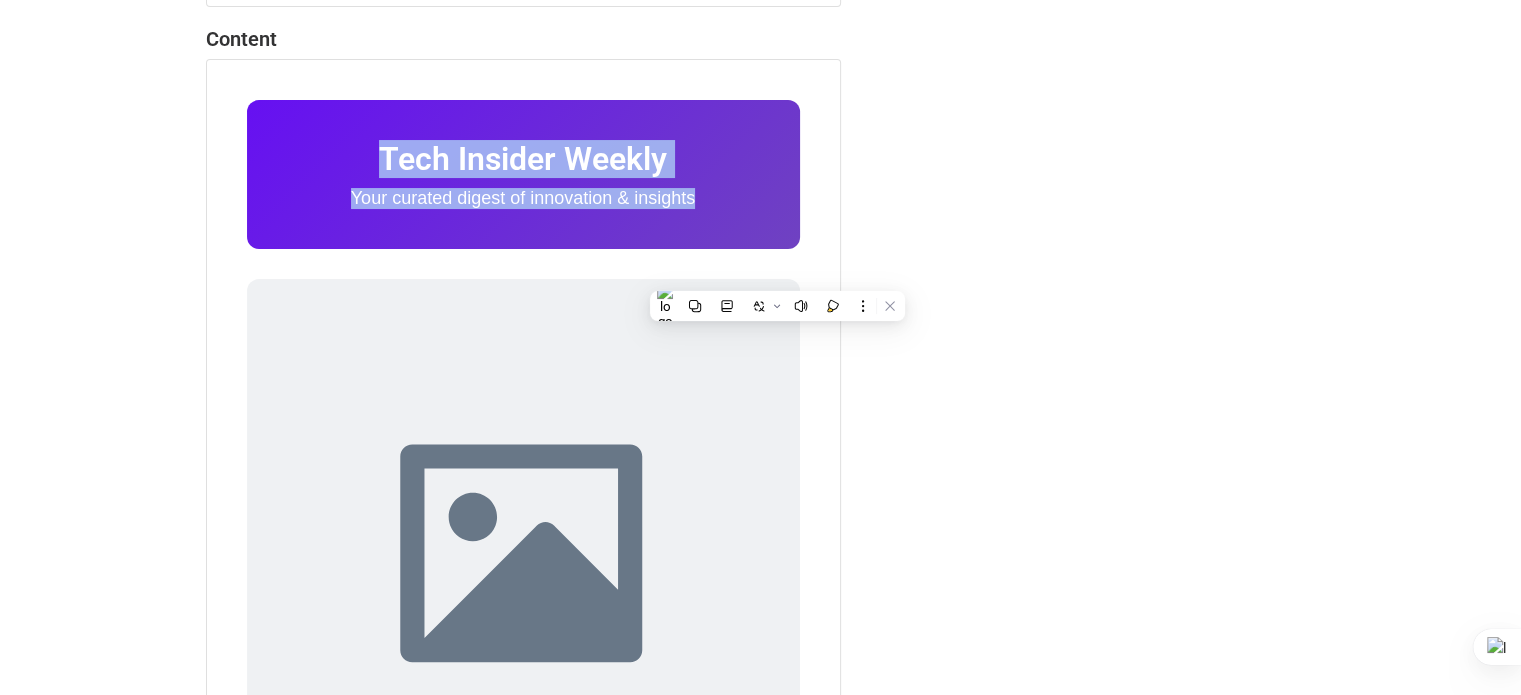scroll, scrollTop: 0, scrollLeft: 0, axis: both 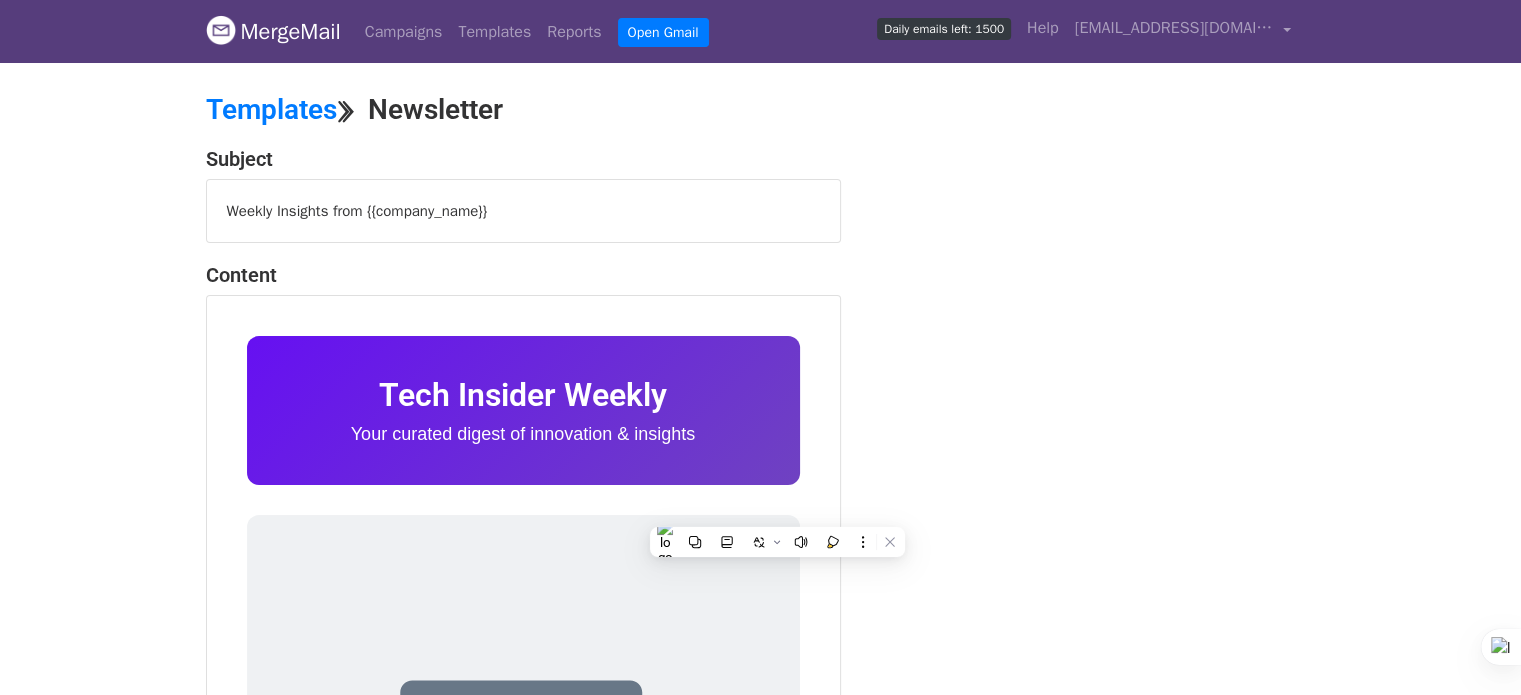 click on "Weekly Insights from {{company_name}}" at bounding box center [523, 211] 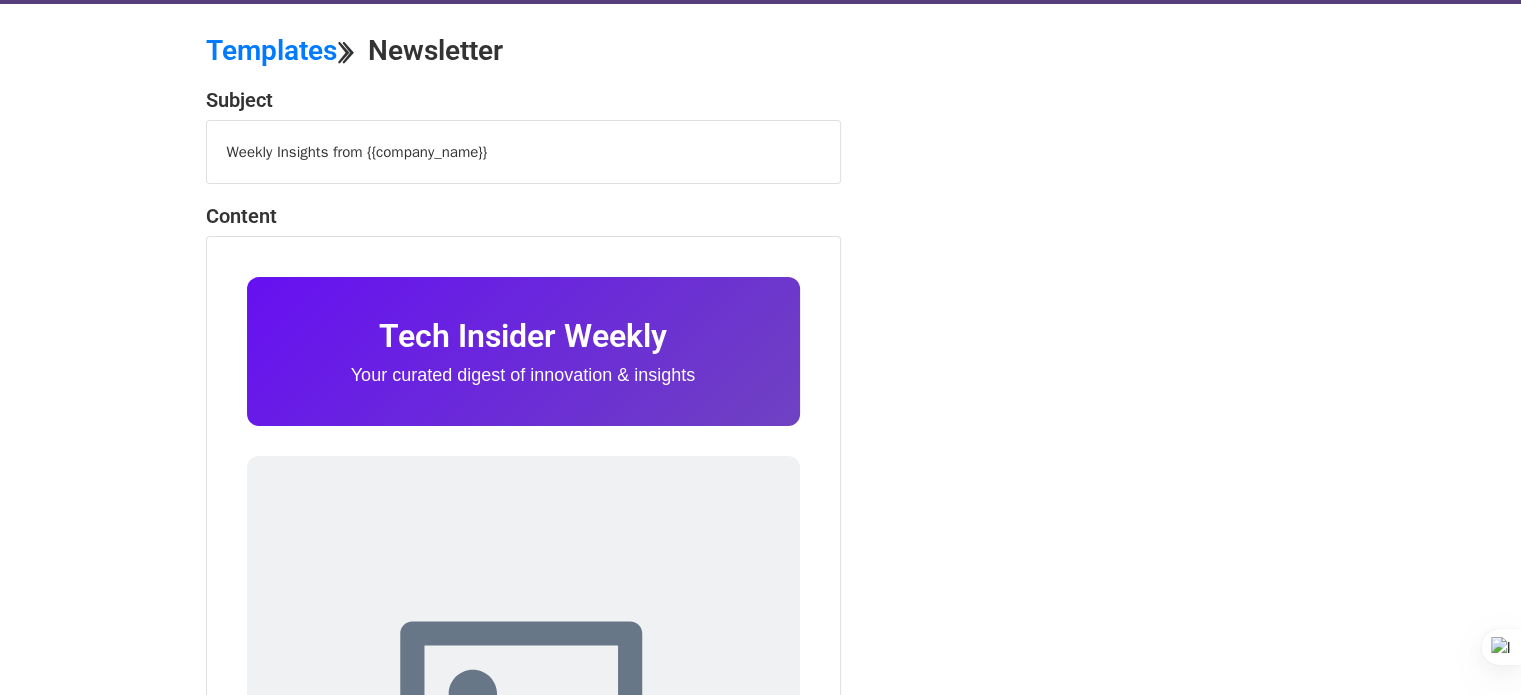scroll, scrollTop: 60, scrollLeft: 0, axis: vertical 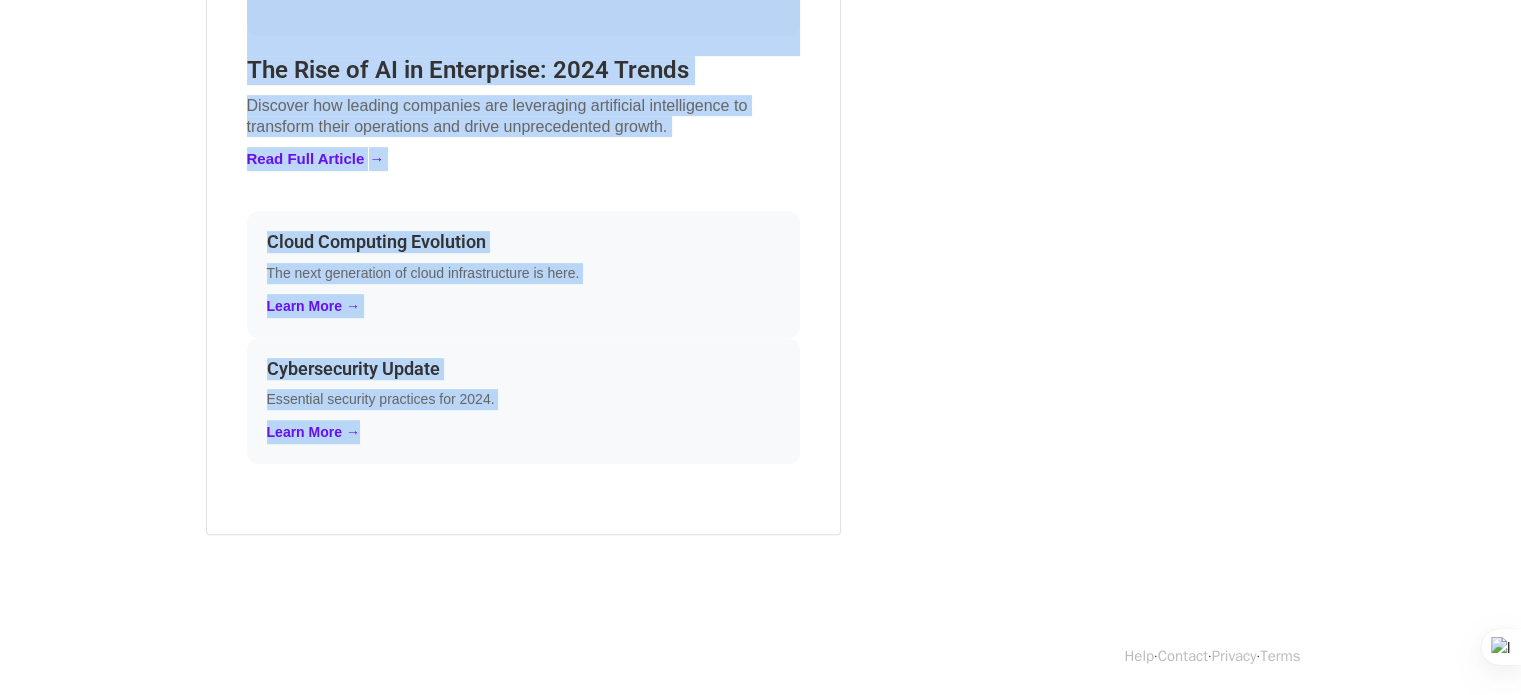 drag, startPoint x: 280, startPoint y: 279, endPoint x: 545, endPoint y: 483, distance: 334.42636 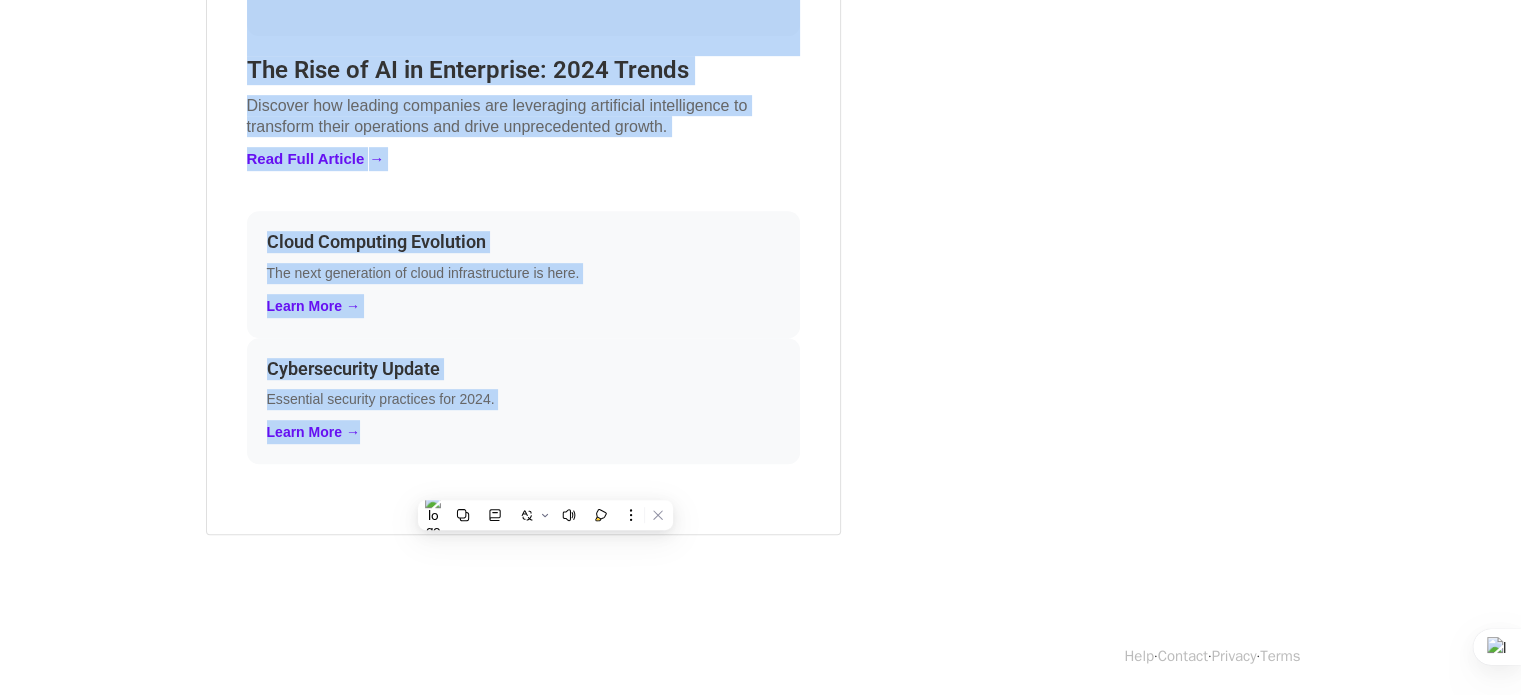 copy on "Tech Insider Weekly
Your curated digest of innovation & insights
The Rise of AI in Enterprise: 2024 Trends
Discover how leading companies are leveraging artificial intelligence to transform their operations and drive unprecedented growth.
Read Full Article  →
Cloud Computing Evolution
The next generation of cloud infrastructure is here.
Learn More →
Cybersecurity Update
Essential security practices for 2024.
Learn More →" 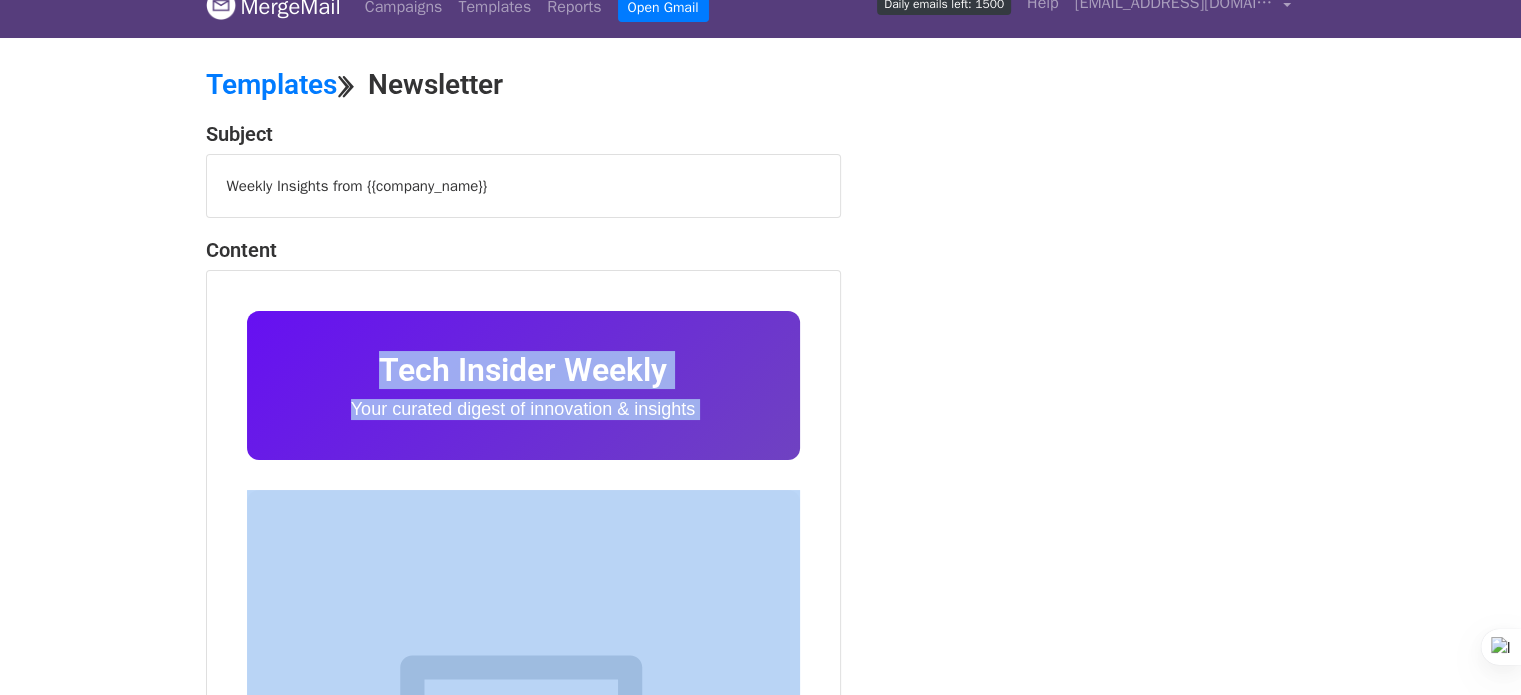 scroll, scrollTop: 0, scrollLeft: 0, axis: both 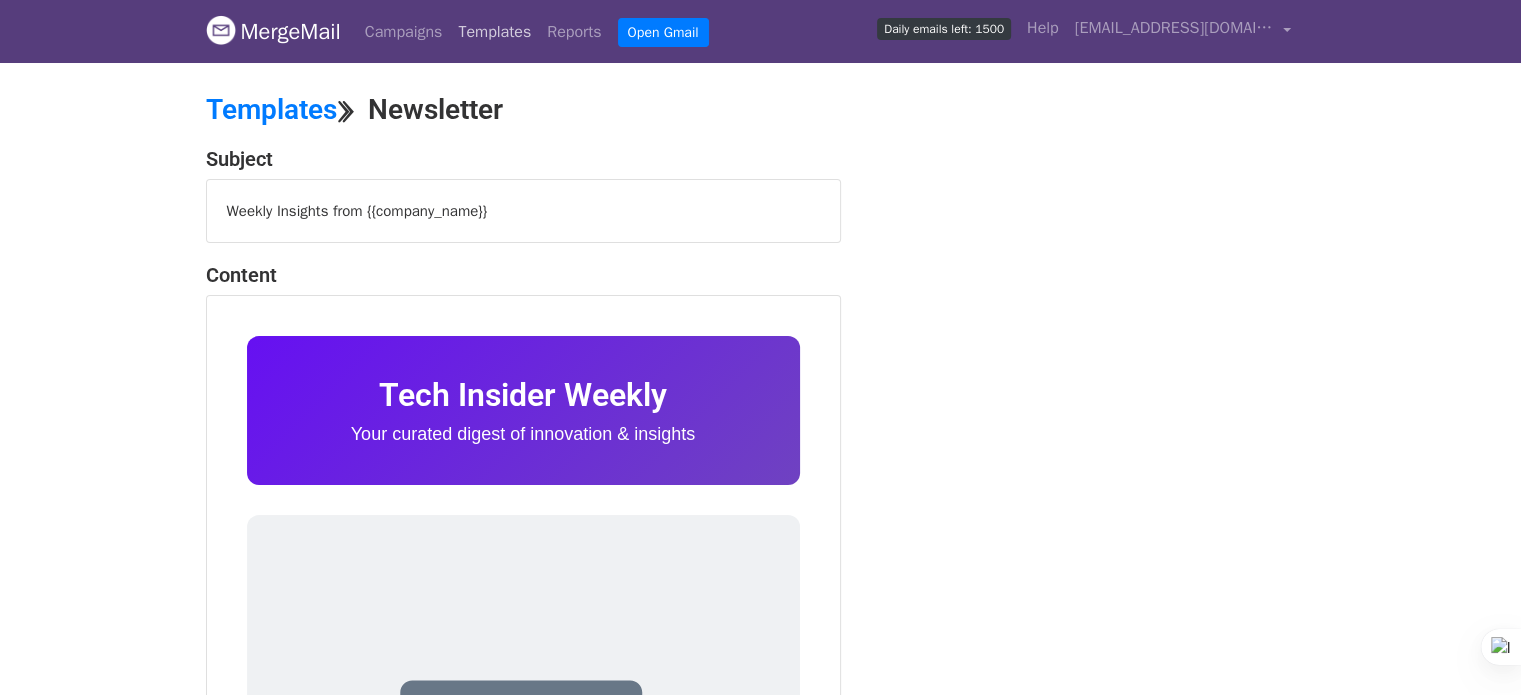 click on "Templates" at bounding box center (494, 32) 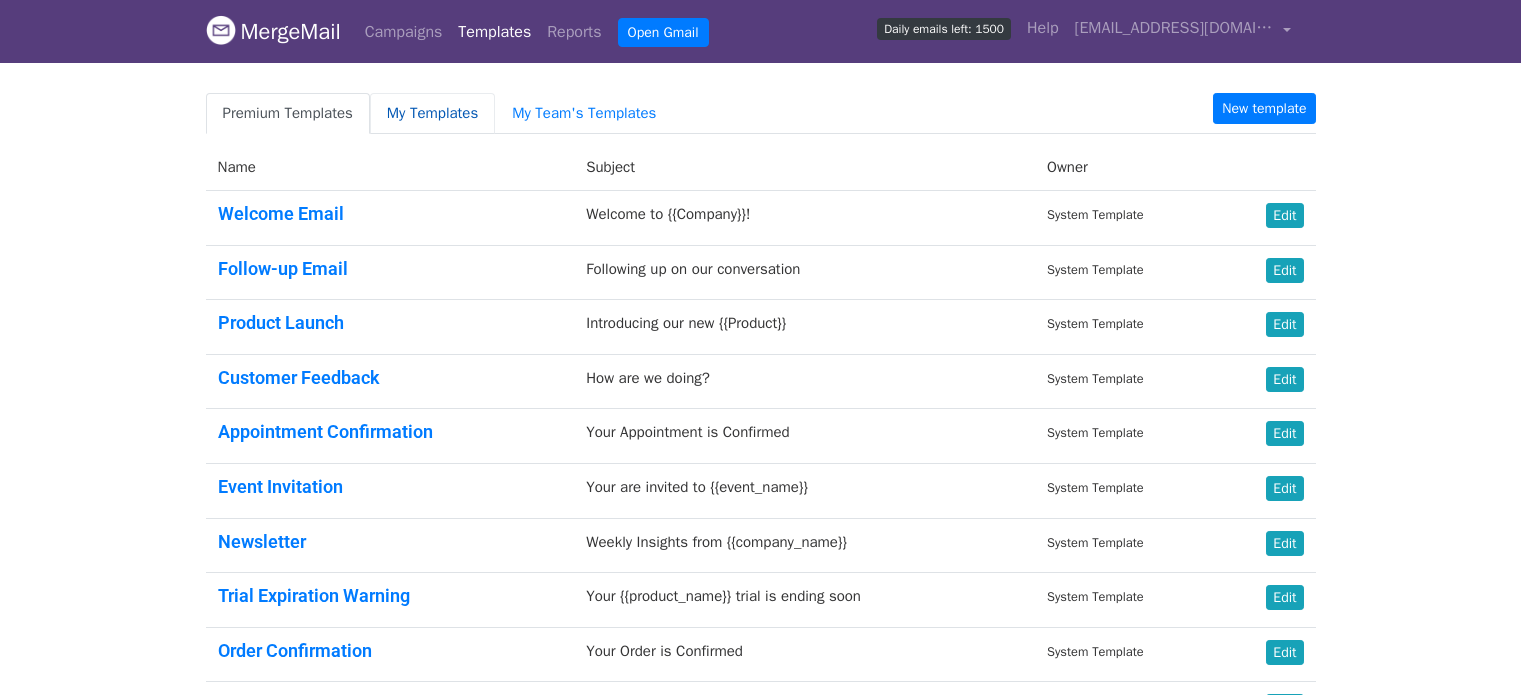 scroll, scrollTop: 0, scrollLeft: 0, axis: both 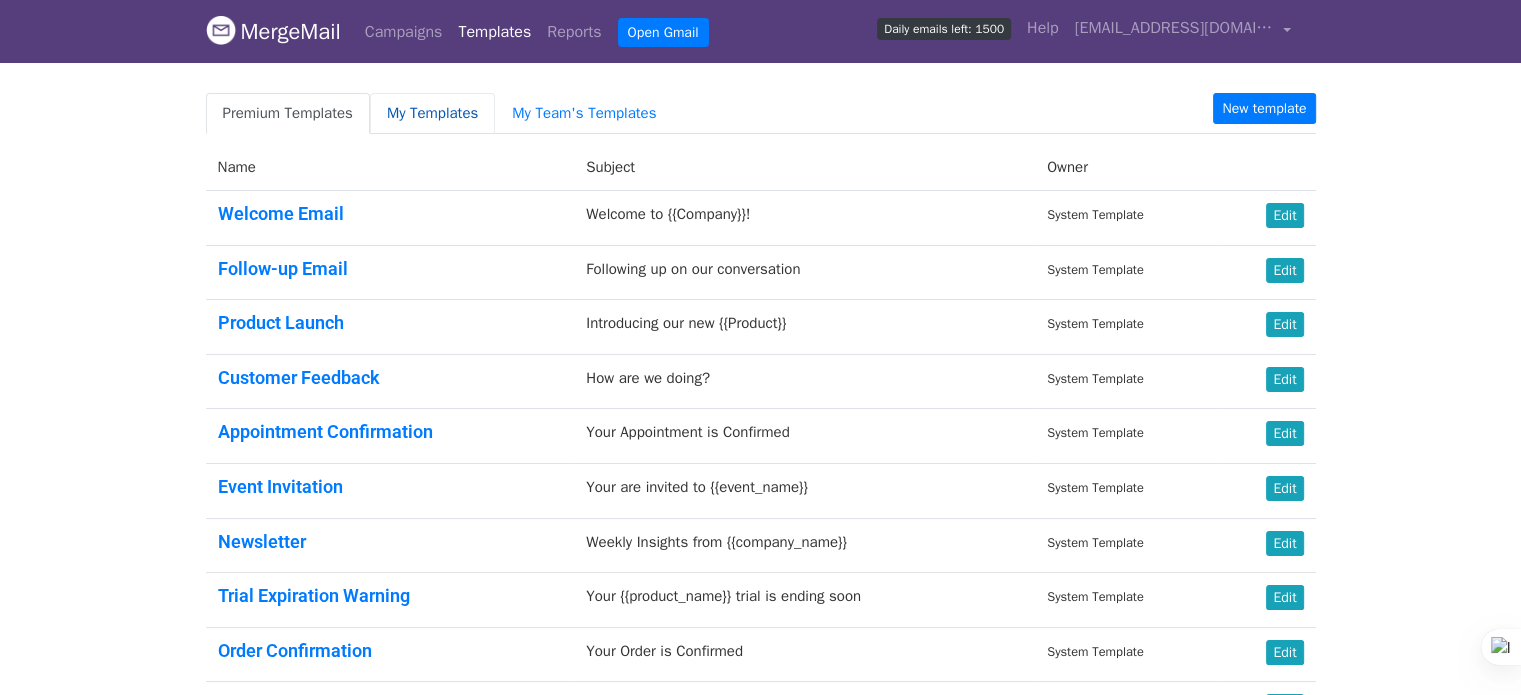 click on "My Templates" at bounding box center [432, 113] 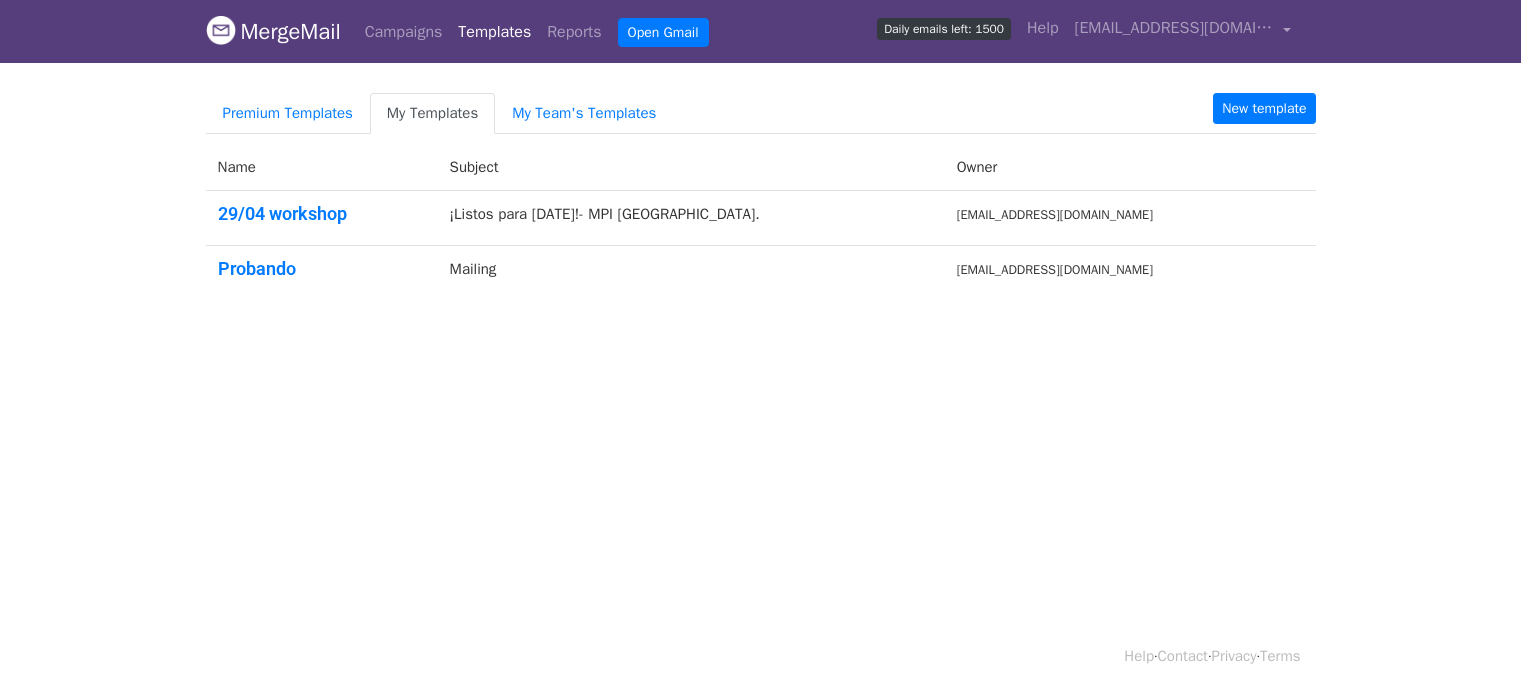scroll, scrollTop: 0, scrollLeft: 0, axis: both 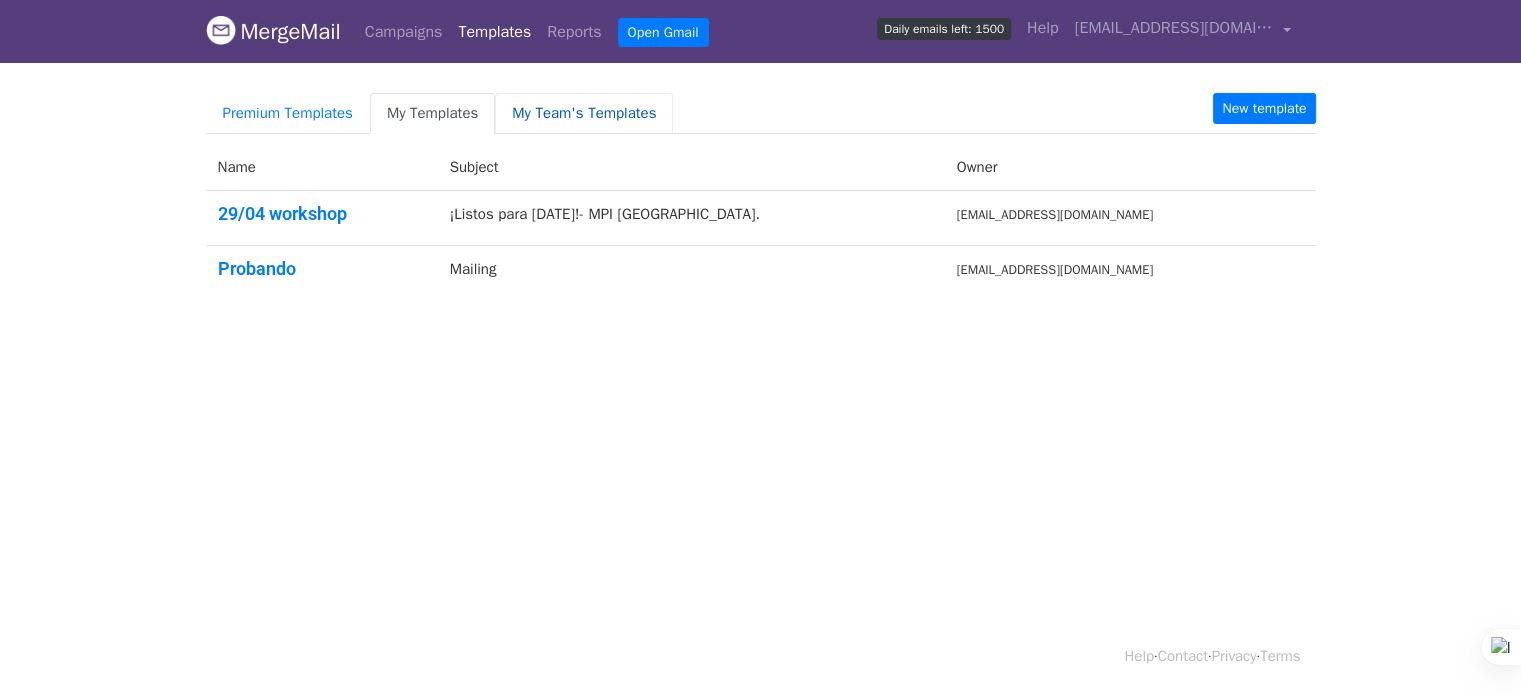 click on "My Team's Templates" at bounding box center [584, 113] 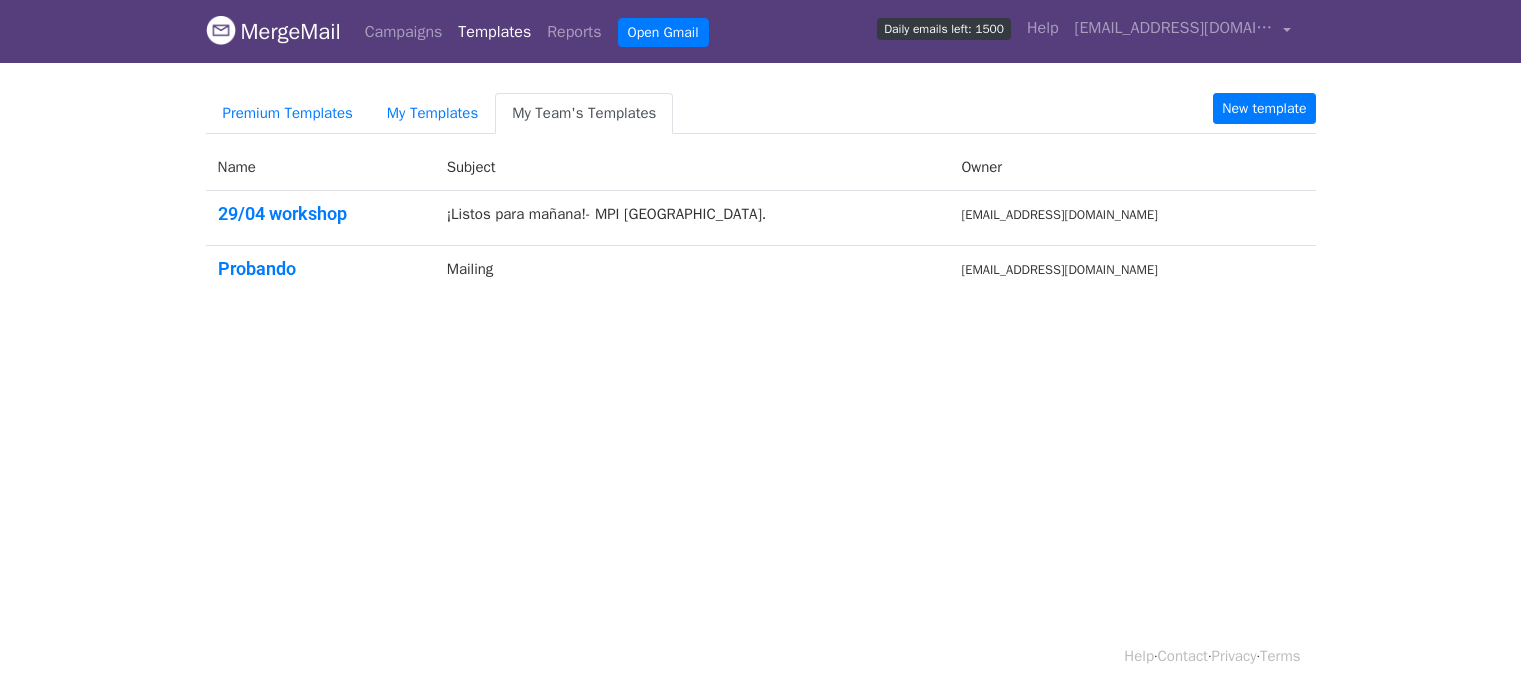 scroll, scrollTop: 0, scrollLeft: 0, axis: both 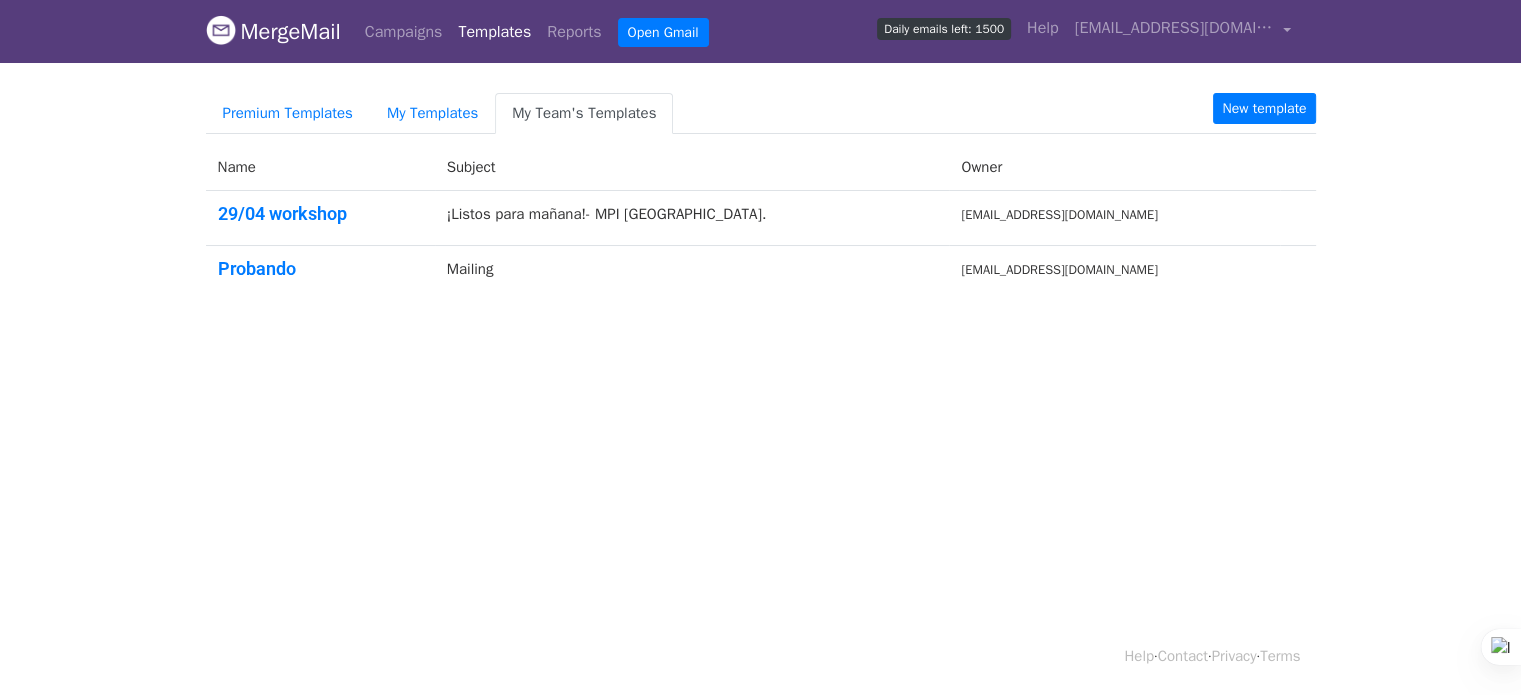 click on "MergeMail
Campaigns
Templates
Reports
Open Gmail
Daily emails left: 1500
Help
info3@rixnerdmc.com
Account
Unsubscribes
Integrations
Delivery Integrations
Notification Settings
Sign out
New Features
You're all caught up!
Scheduled Campaigns
Schedule your emails to be sent later.
Read more
Account Reports
View reports across all of your campaigns to find highly-engaged recipients and to see which templates and campaigns have the most clicks and opens.
Read more
View my reports
Template Editor
Create beautiful emails using our powerful template editor.
Read more
View my templates
Premium Templates
My Templates
My Team's Templates
New template
Name
Subject
Owner
29/04 workshop
¡Listos para mañana!- MPI Argentina.
info@rixnerdmc.com" at bounding box center [760, 197] 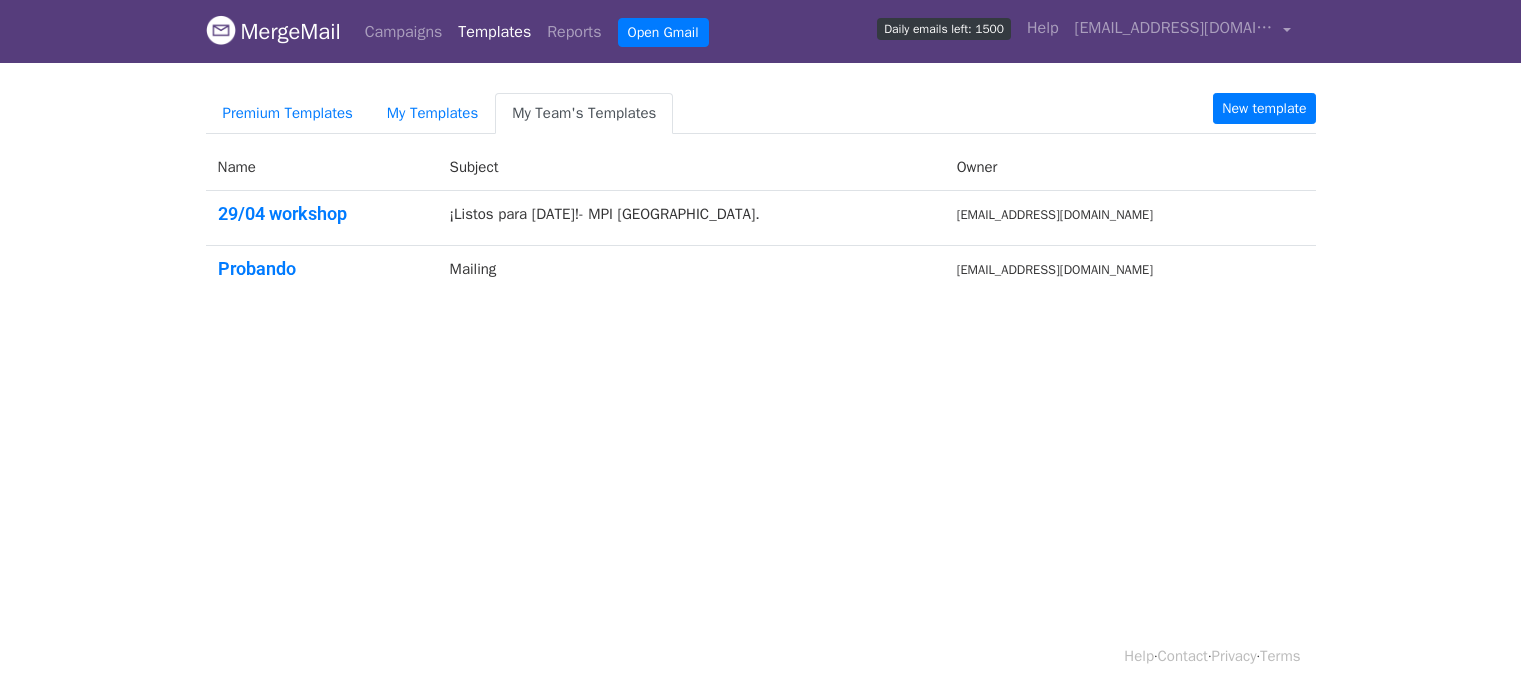 scroll, scrollTop: 0, scrollLeft: 0, axis: both 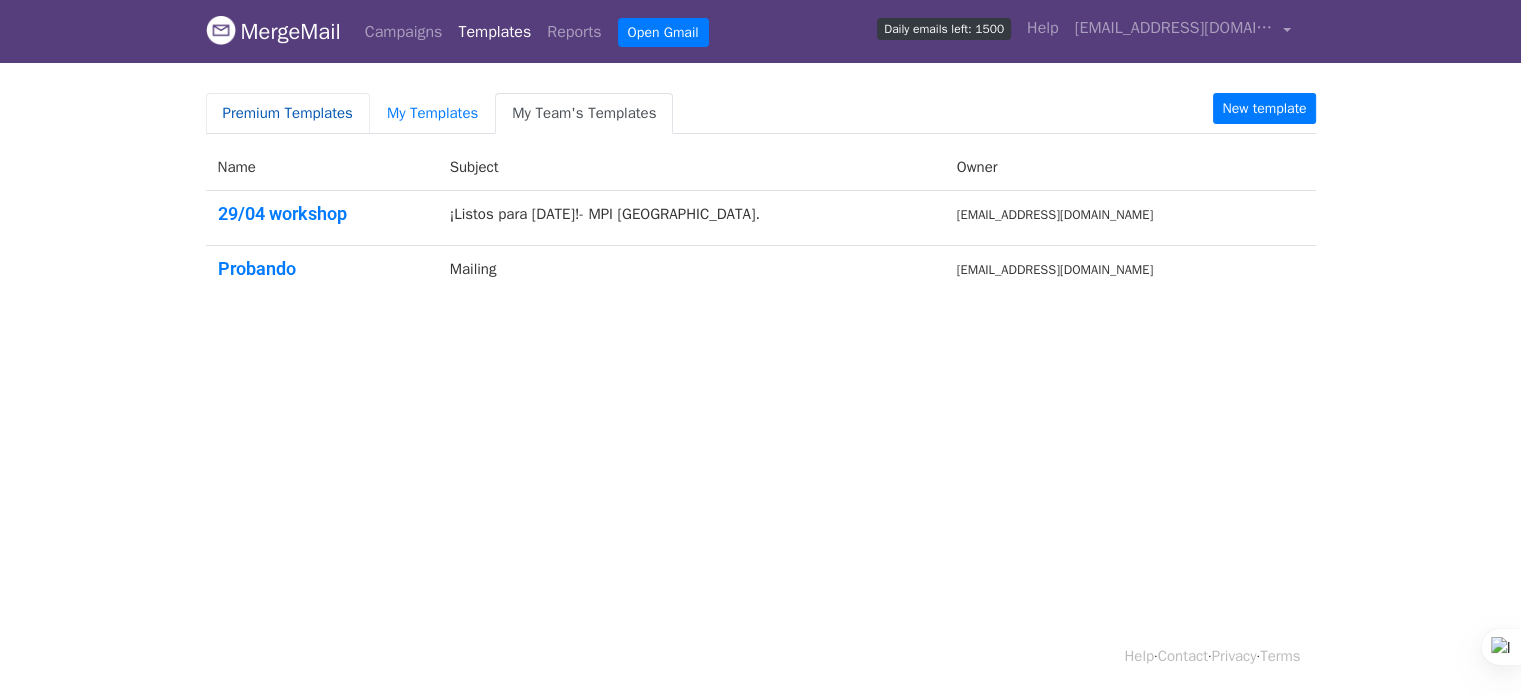 click on "Premium Templates" at bounding box center (288, 113) 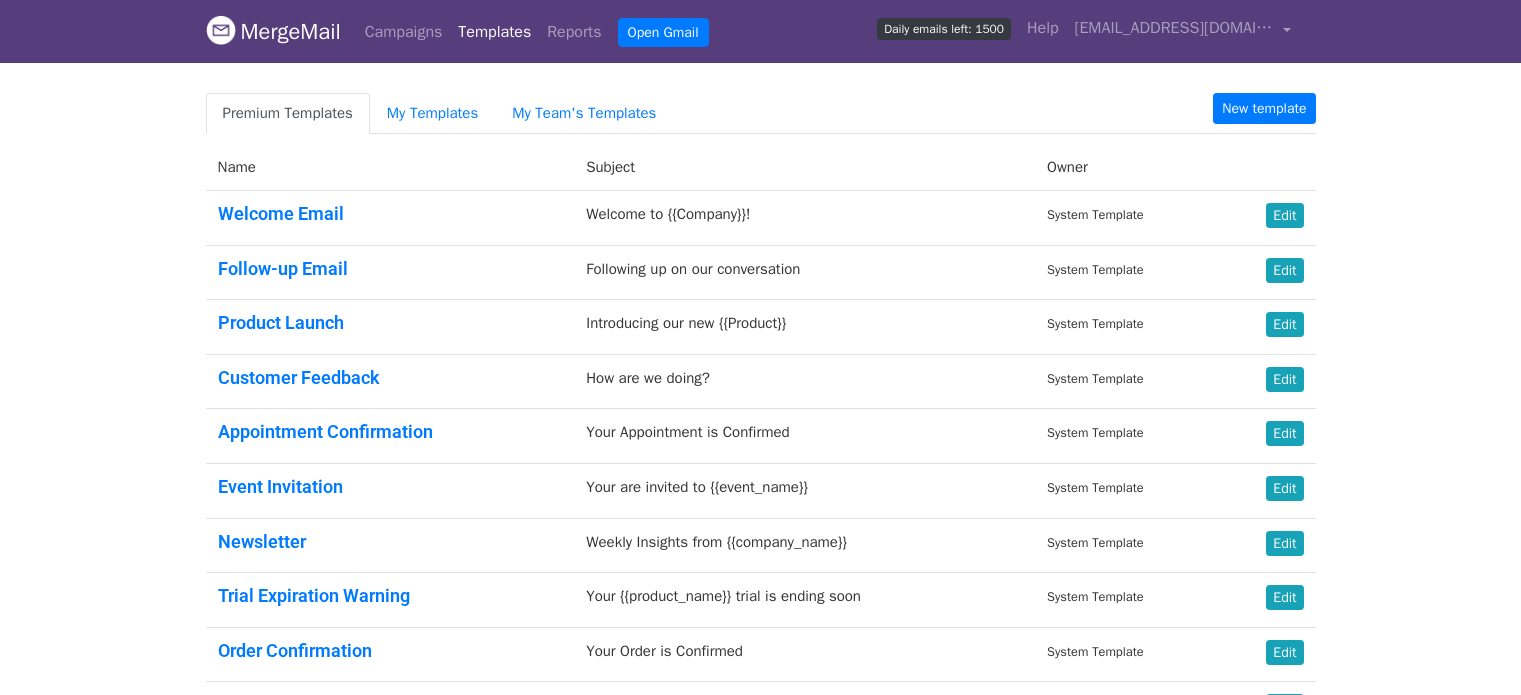 scroll, scrollTop: 0, scrollLeft: 0, axis: both 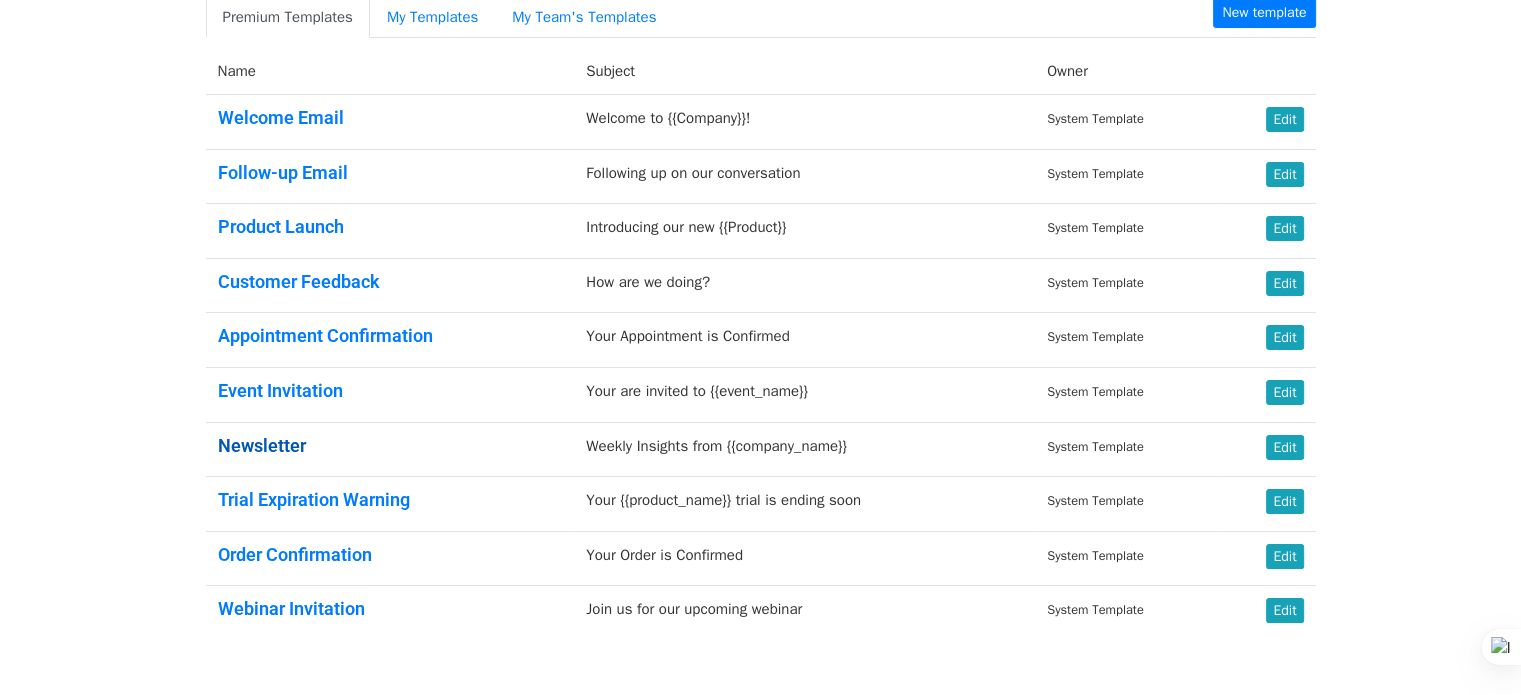 click on "Newsletter" at bounding box center [262, 445] 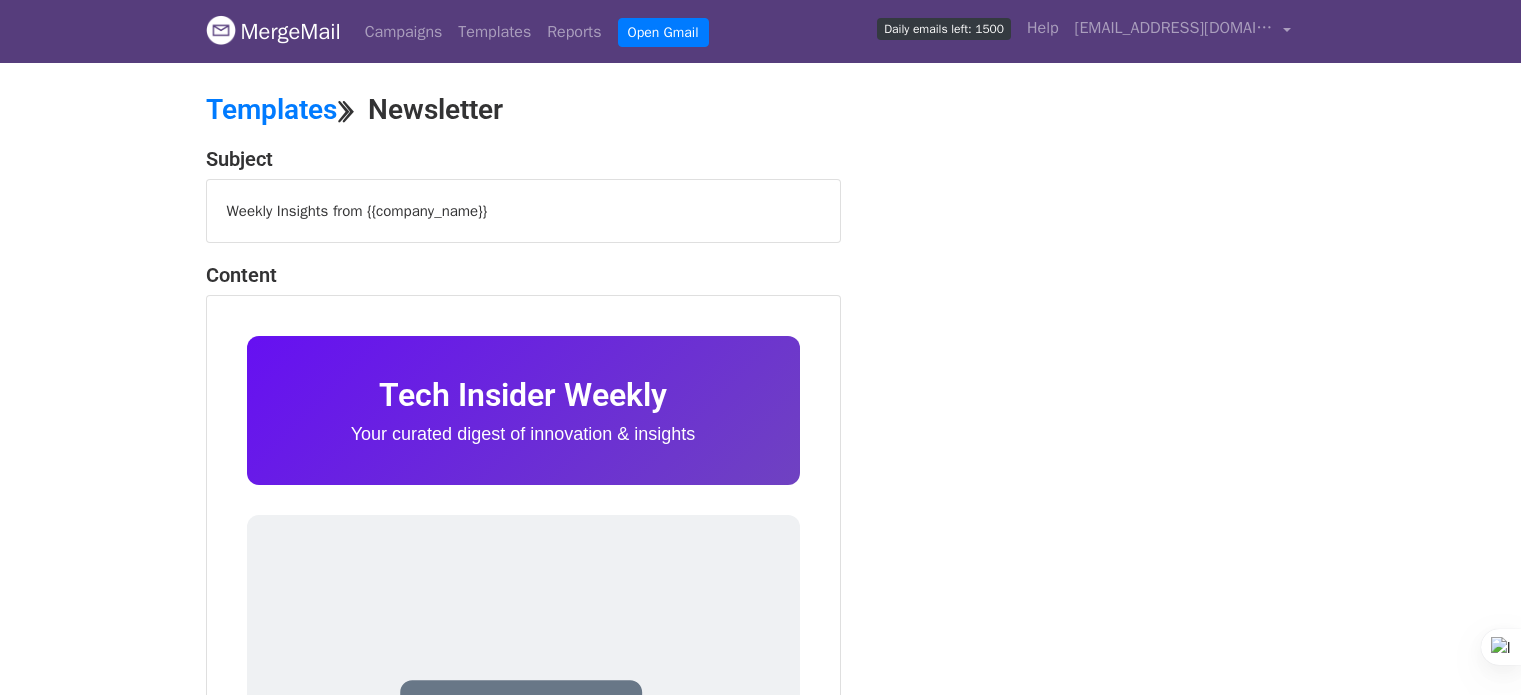 scroll, scrollTop: 0, scrollLeft: 0, axis: both 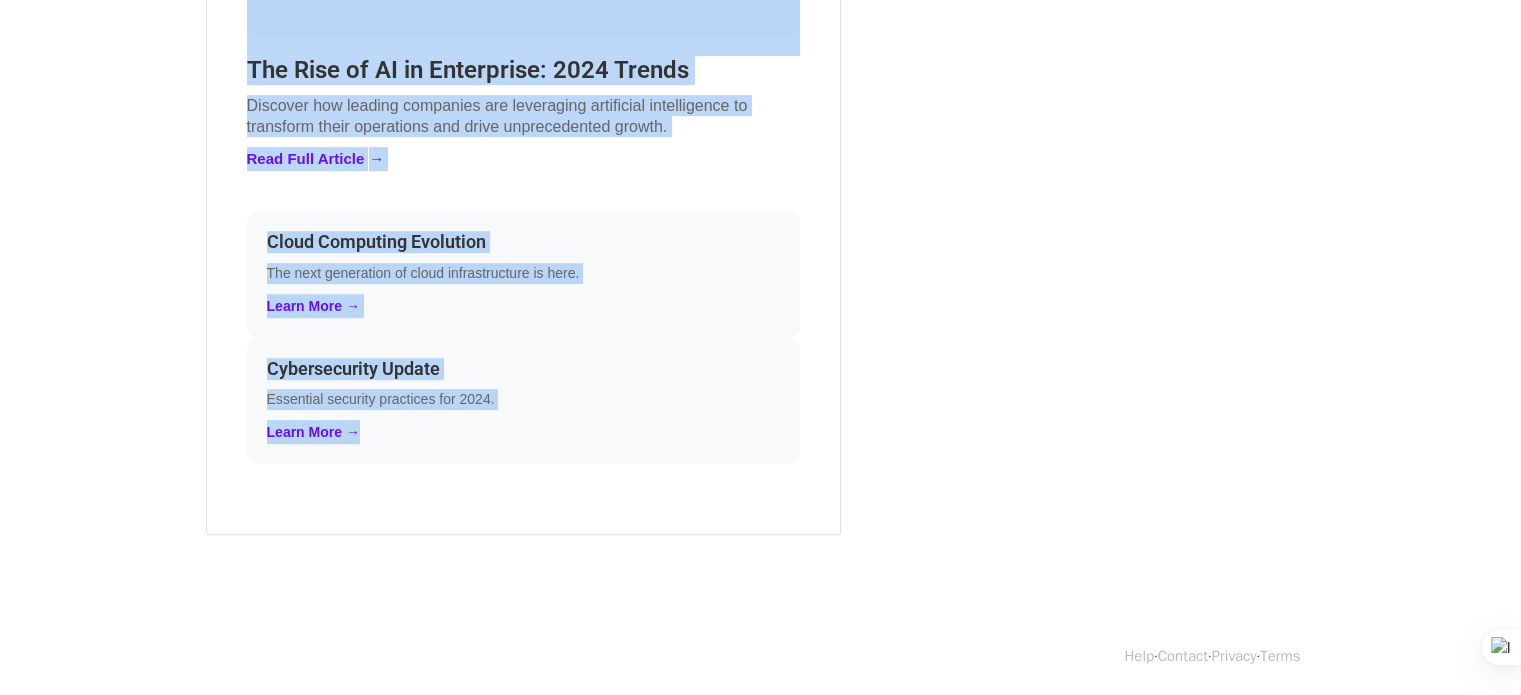 drag, startPoint x: 0, startPoint y: 0, endPoint x: 664, endPoint y: 455, distance: 804.9354 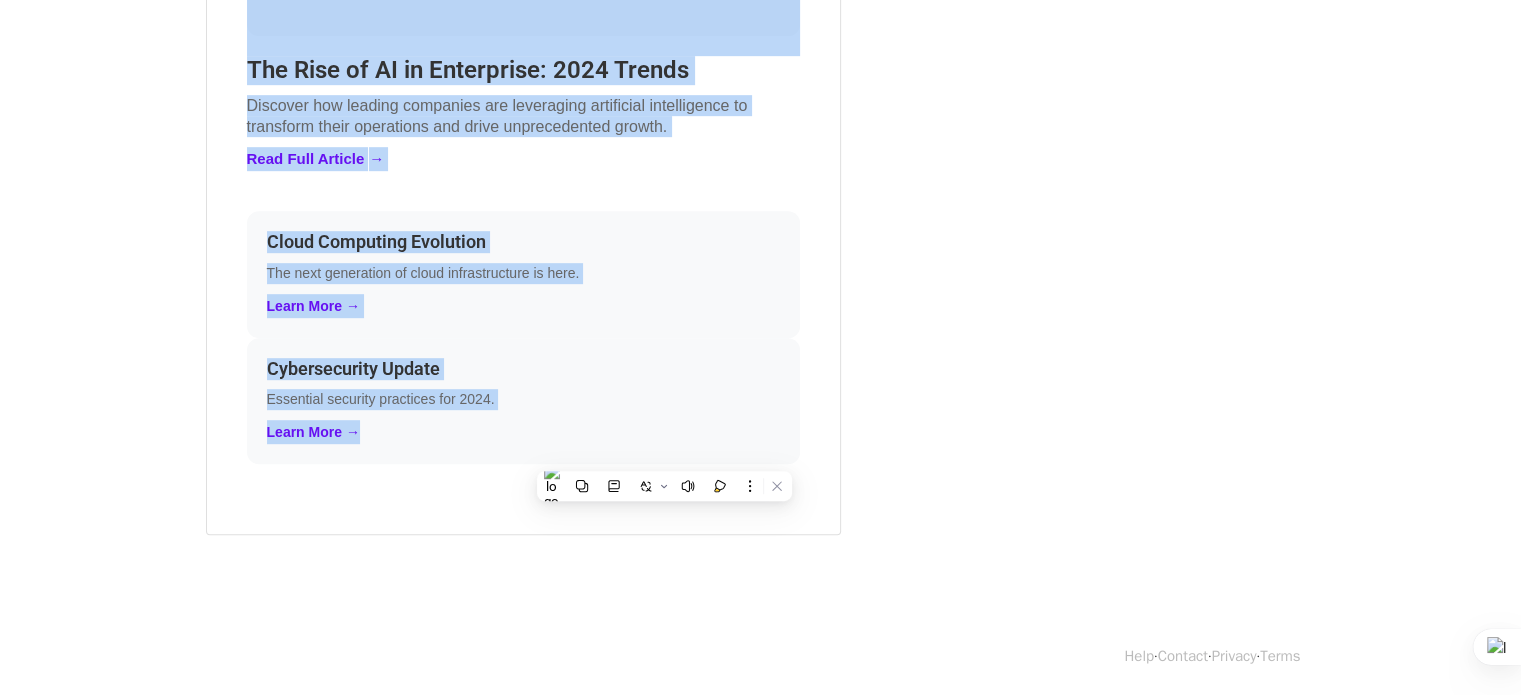 copy on "Tech Insider Weekly
Your curated digest of innovation & insights
The Rise of AI in Enterprise: 2024 Trends
Discover how leading companies are leveraging artificial intelligence to transform their operations and drive unprecedented growth.
Read Full Article  →
Cloud Computing Evolution
The next generation of cloud infrastructure is here.
Learn More →
Cybersecurity Update
Essential security practices for 2024.
Learn More →" 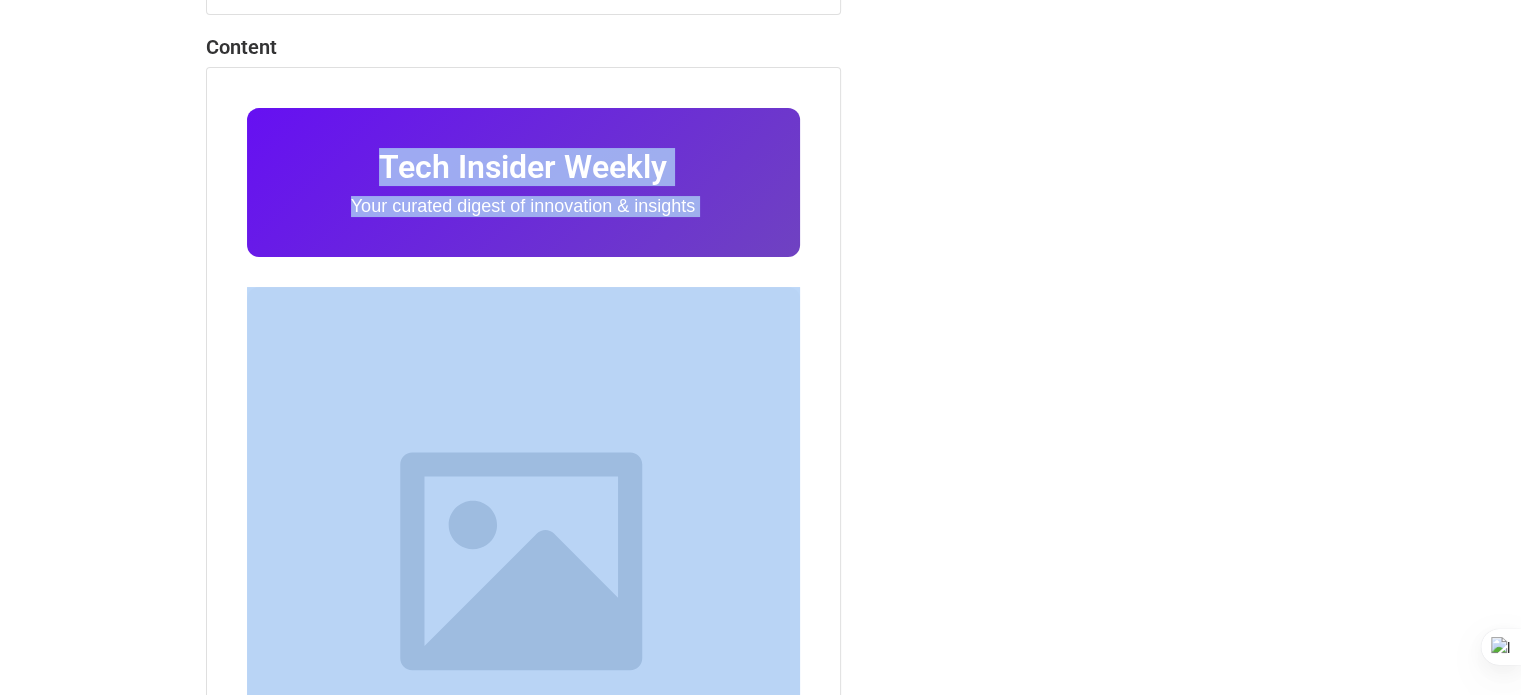 scroll, scrollTop: 0, scrollLeft: 0, axis: both 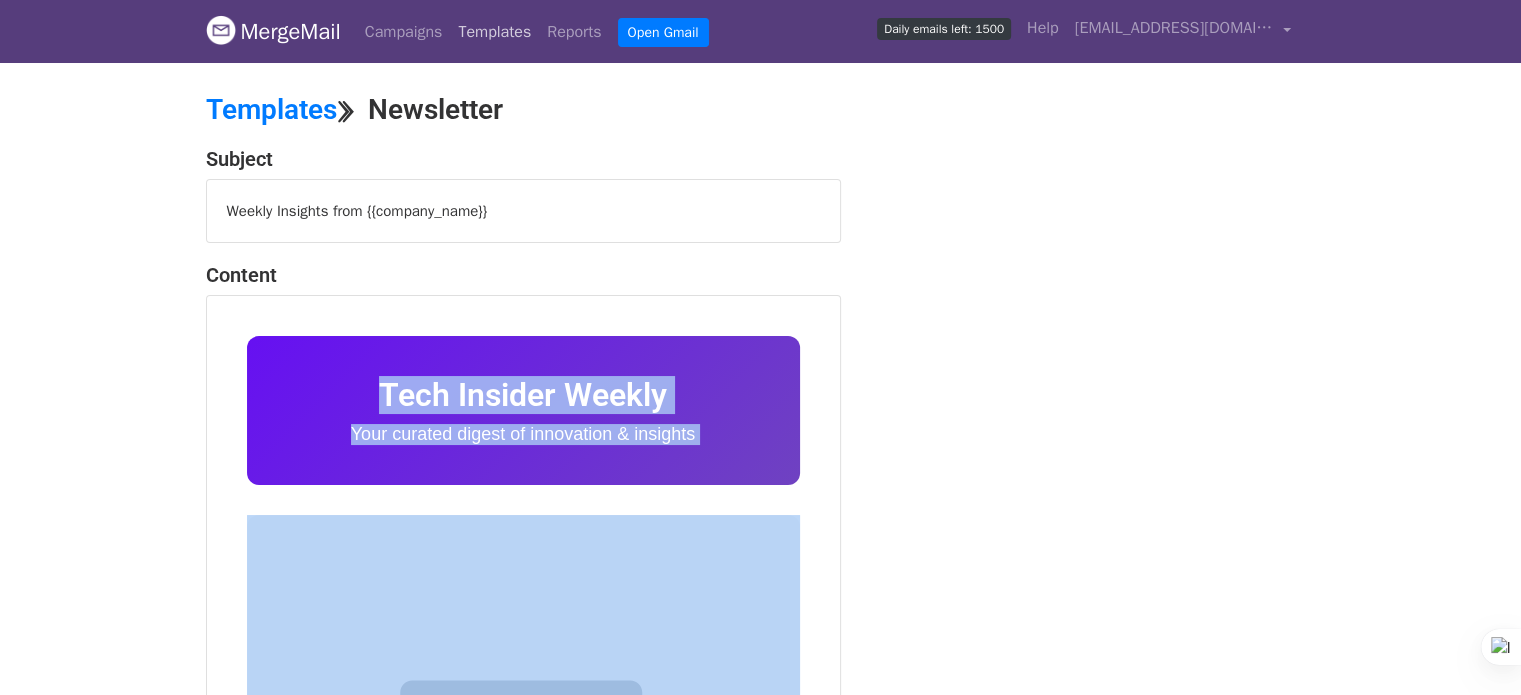 click on "Templates" at bounding box center (494, 32) 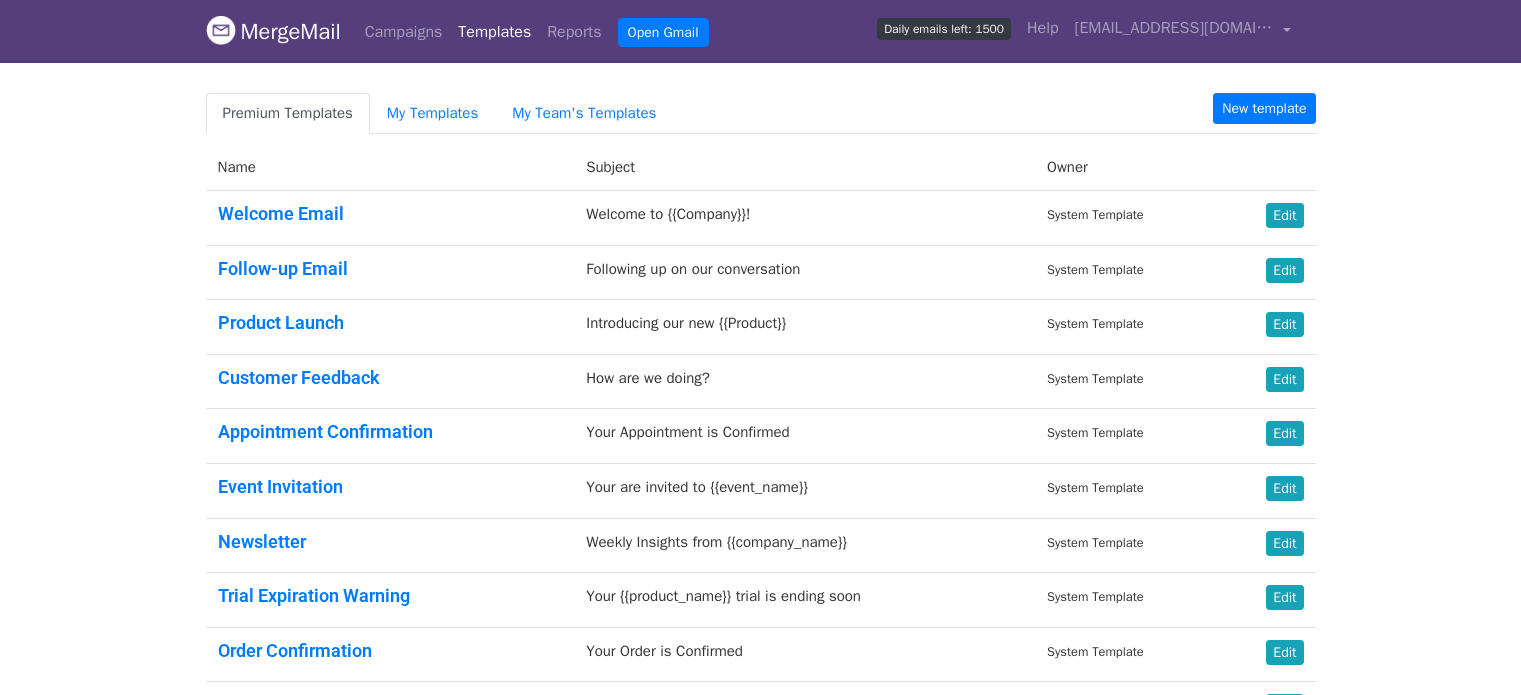 scroll, scrollTop: 0, scrollLeft: 0, axis: both 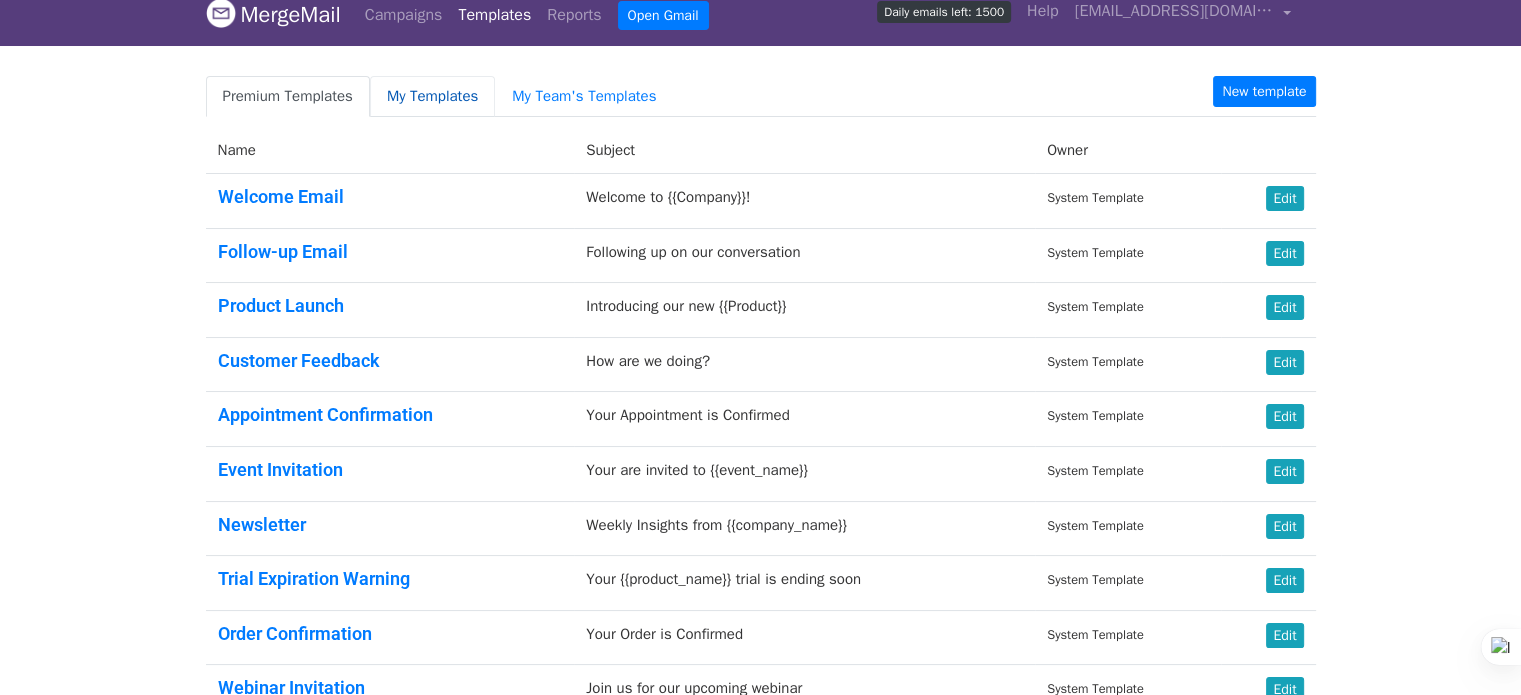 click on "My Templates" at bounding box center [432, 96] 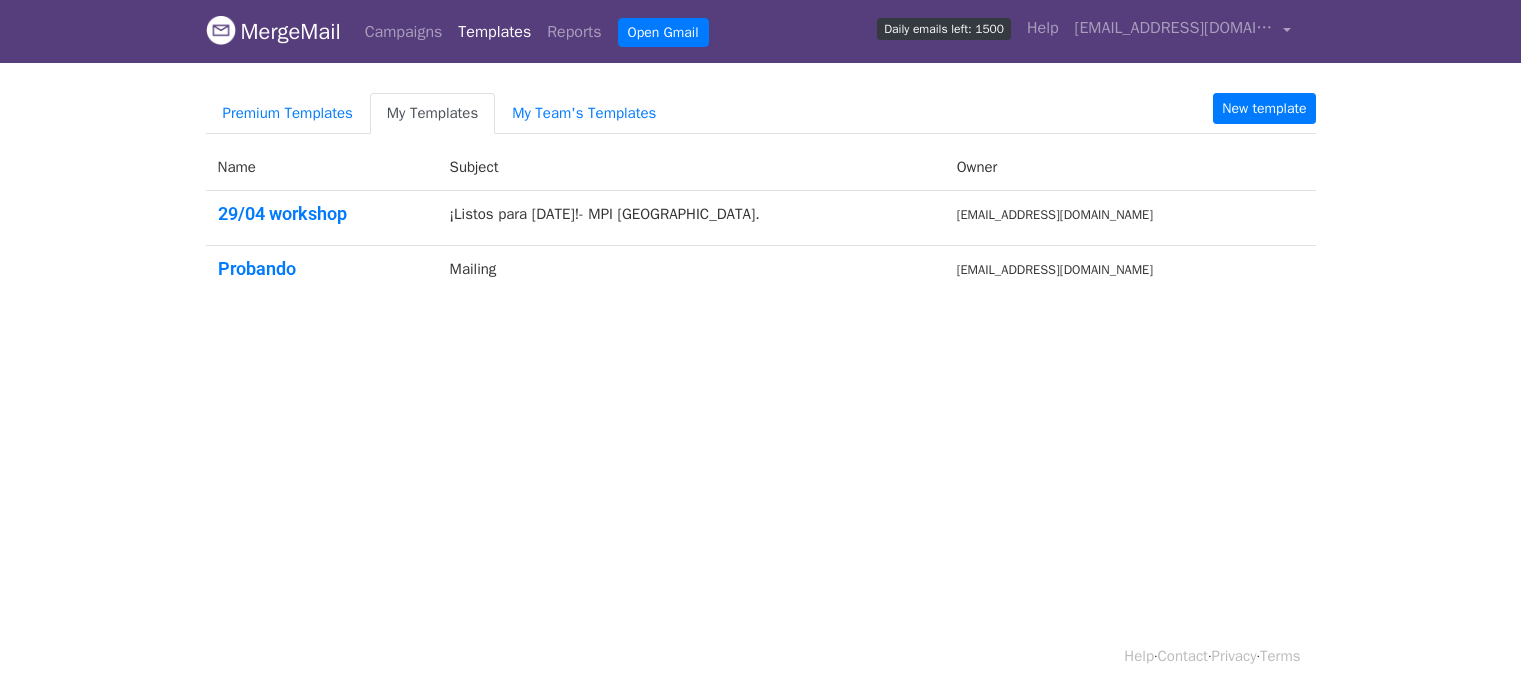 scroll, scrollTop: 0, scrollLeft: 0, axis: both 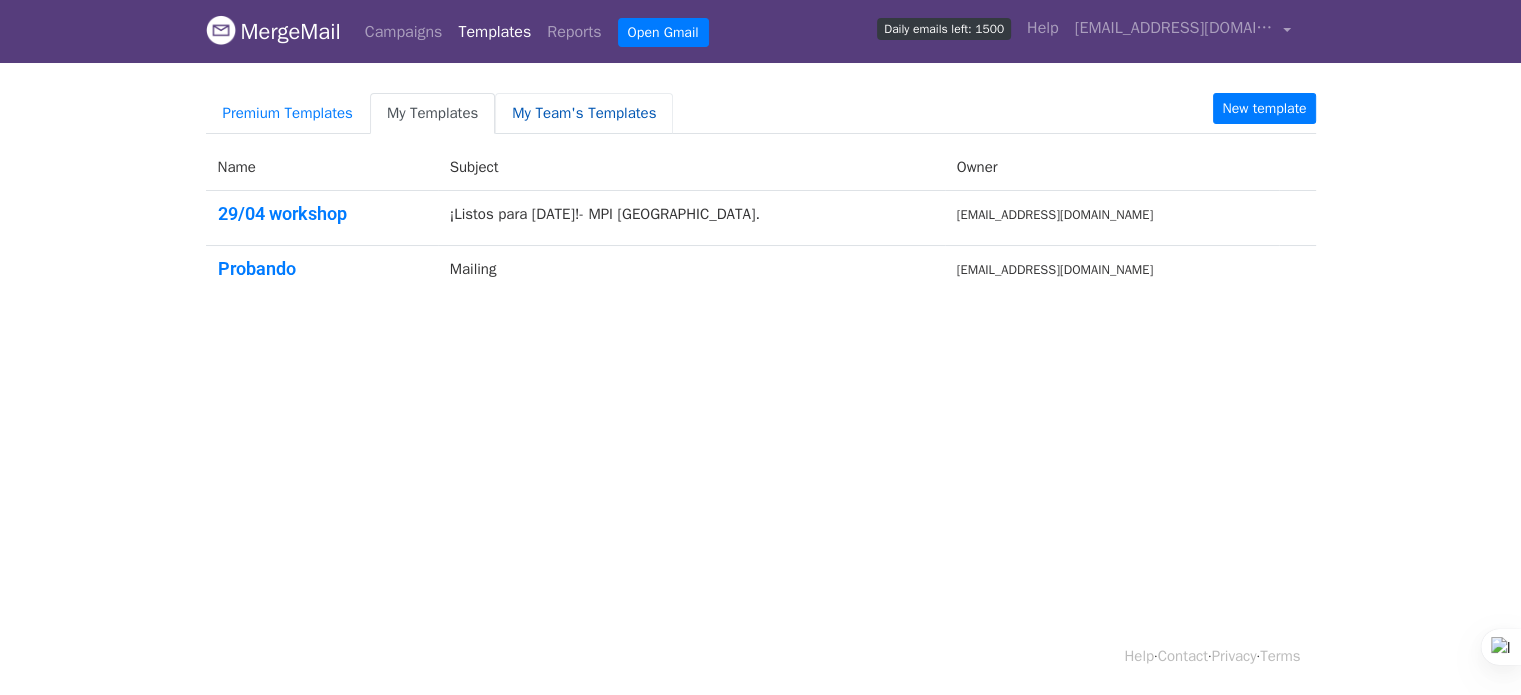 click on "My Team's Templates" at bounding box center (584, 113) 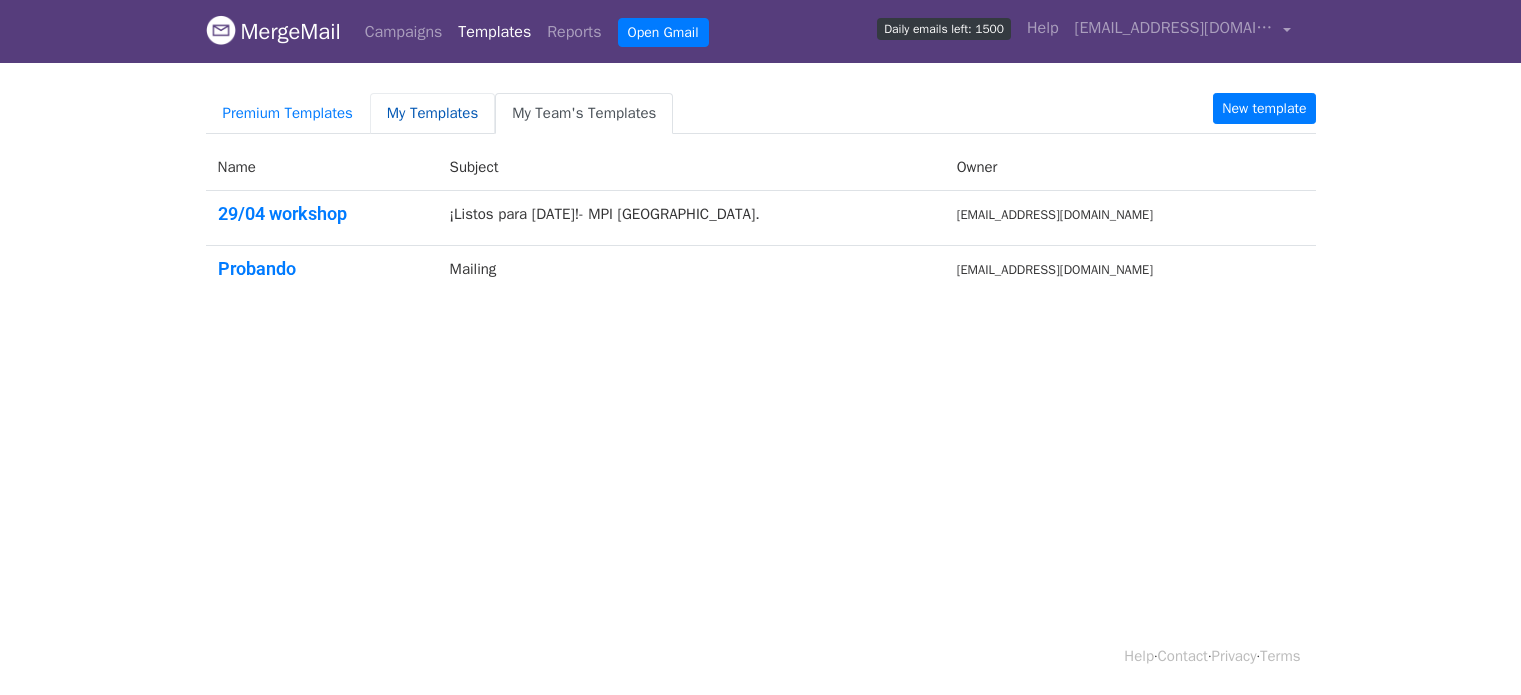 scroll, scrollTop: 0, scrollLeft: 0, axis: both 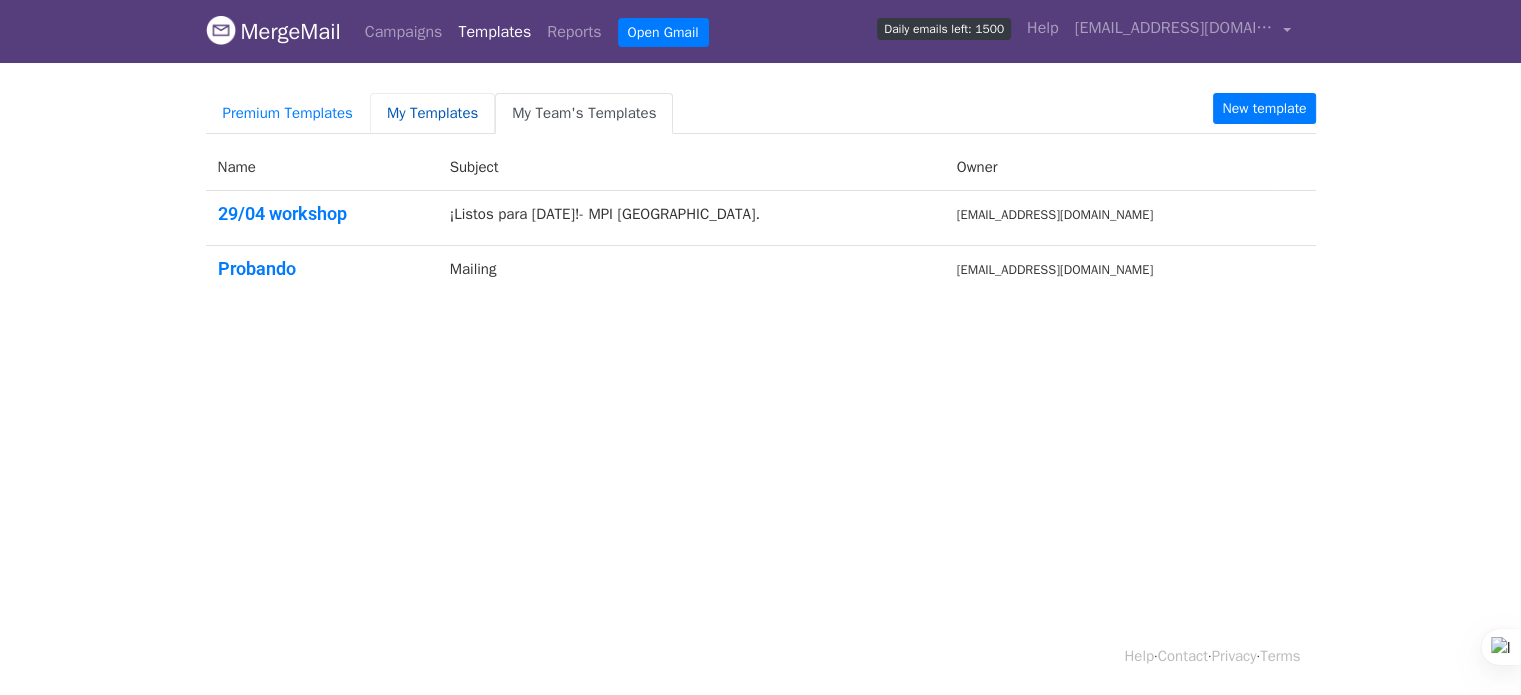 click on "My Templates" at bounding box center (432, 113) 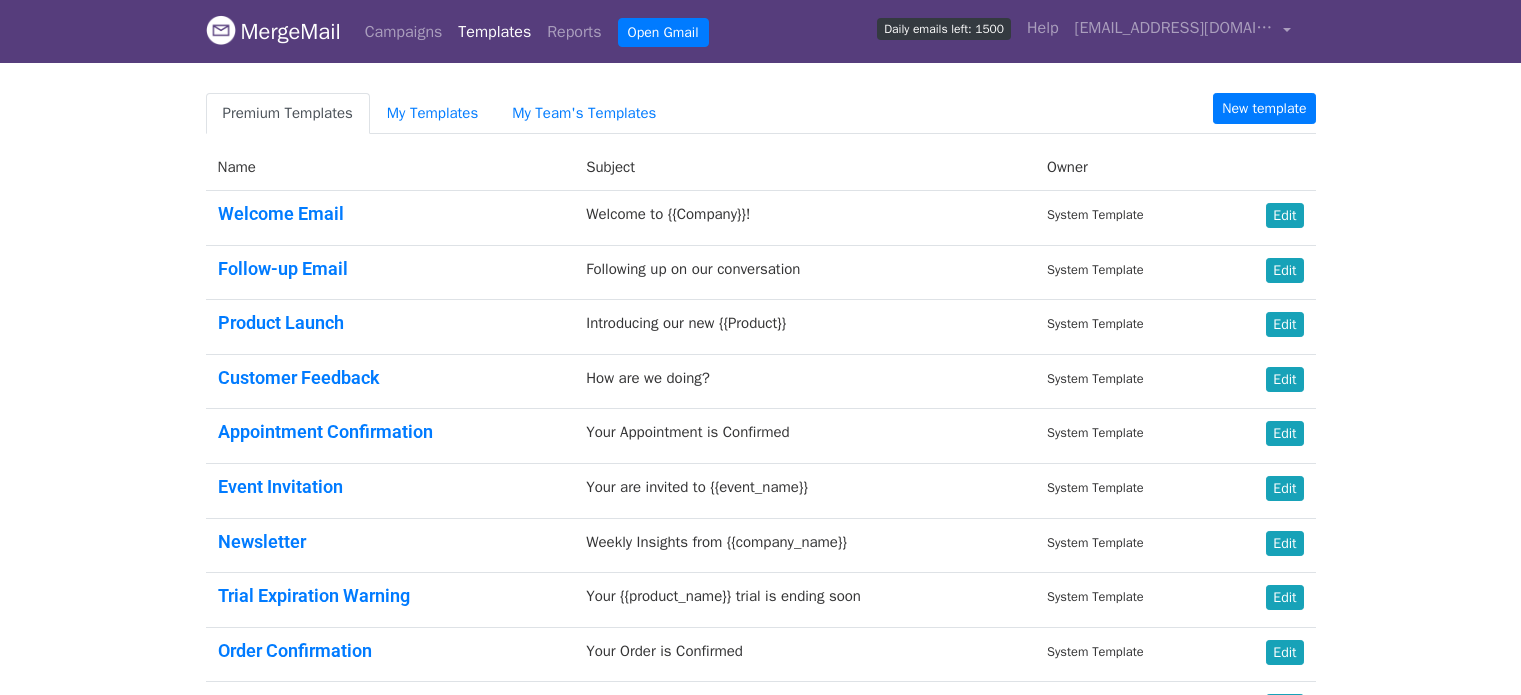 scroll, scrollTop: 0, scrollLeft: 0, axis: both 